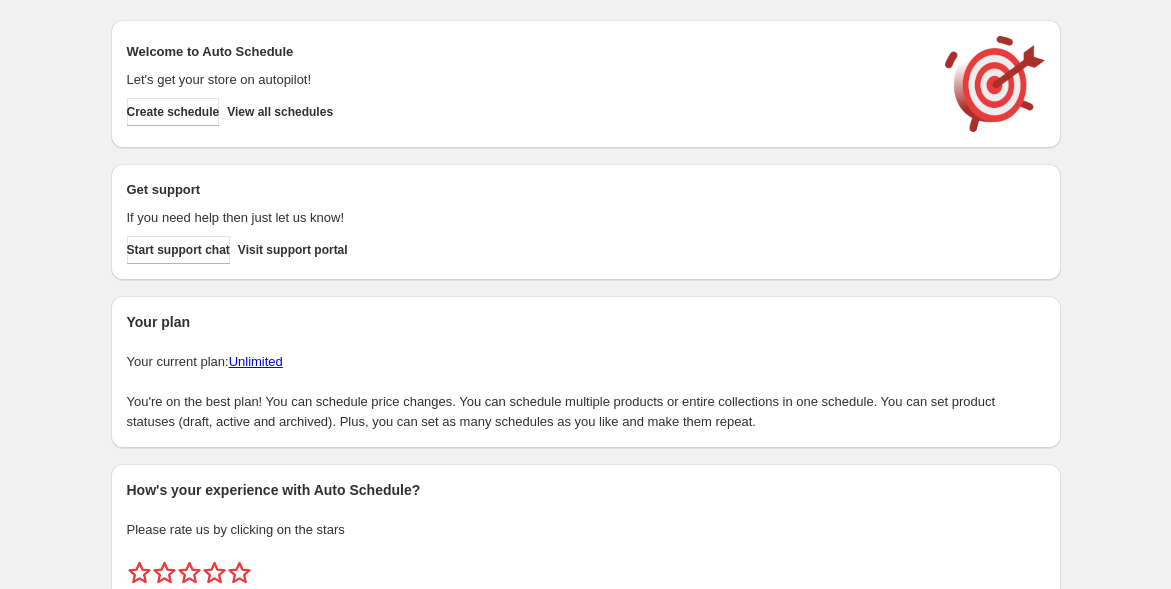 scroll, scrollTop: 0, scrollLeft: 0, axis: both 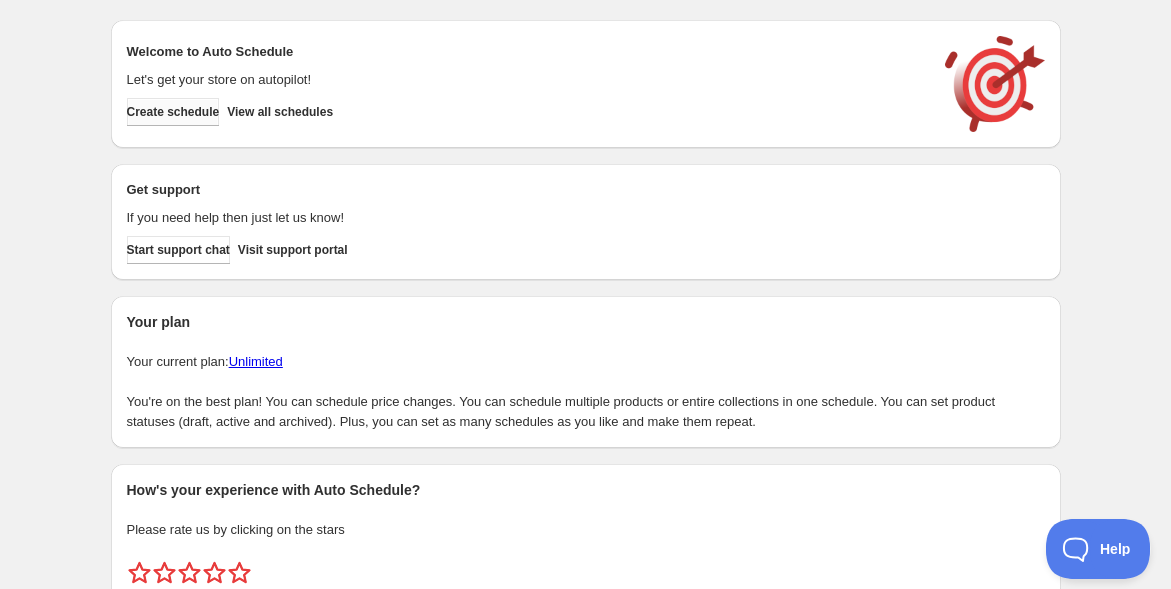 click on "Create schedule" at bounding box center [173, 112] 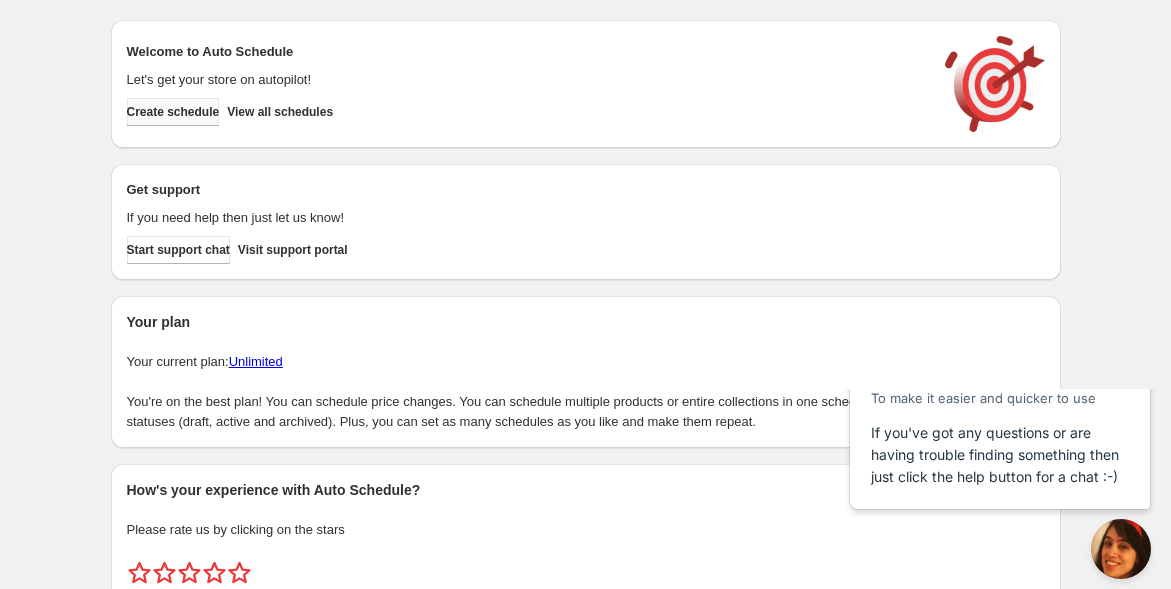 scroll, scrollTop: 0, scrollLeft: 0, axis: both 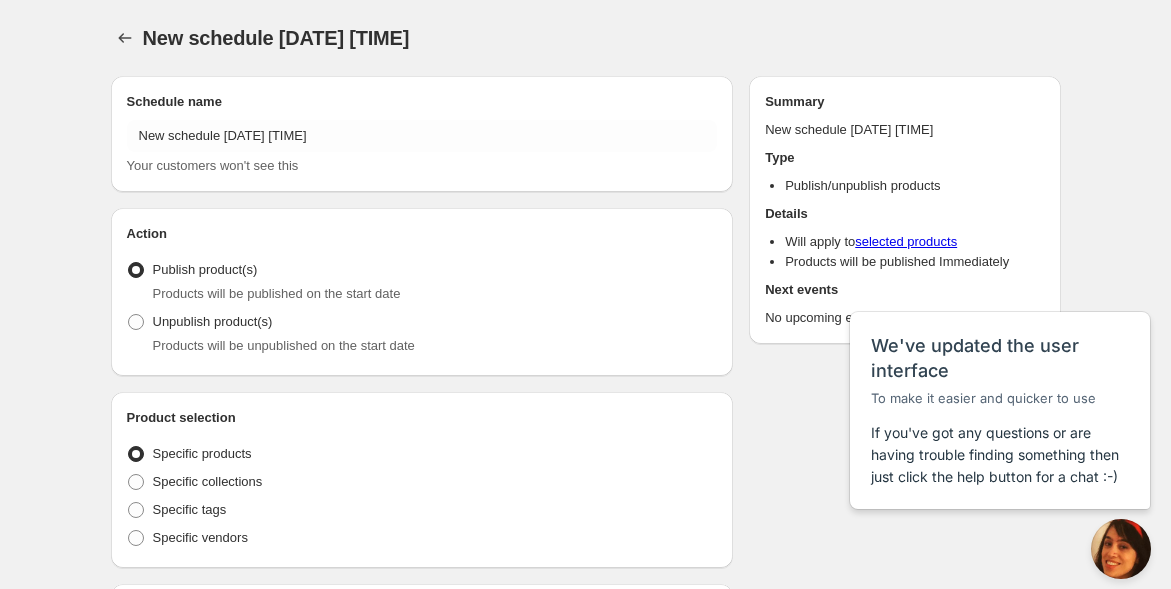 radio on "true" 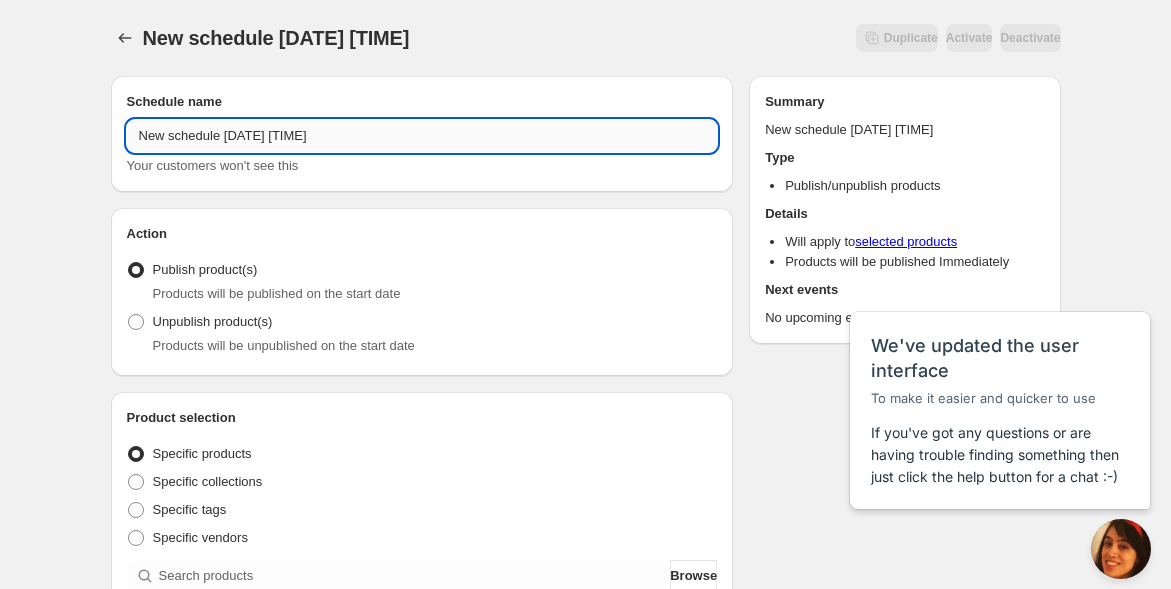 click on "New schedule [DATE] [TIME]" at bounding box center (422, 136) 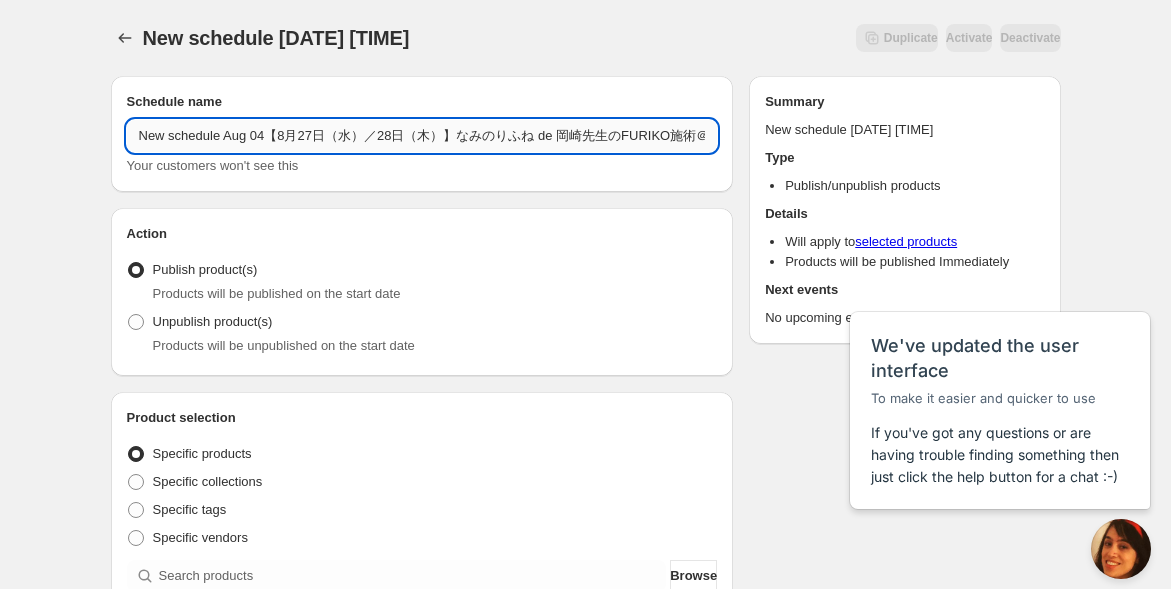 scroll, scrollTop: 0, scrollLeft: 109, axis: horizontal 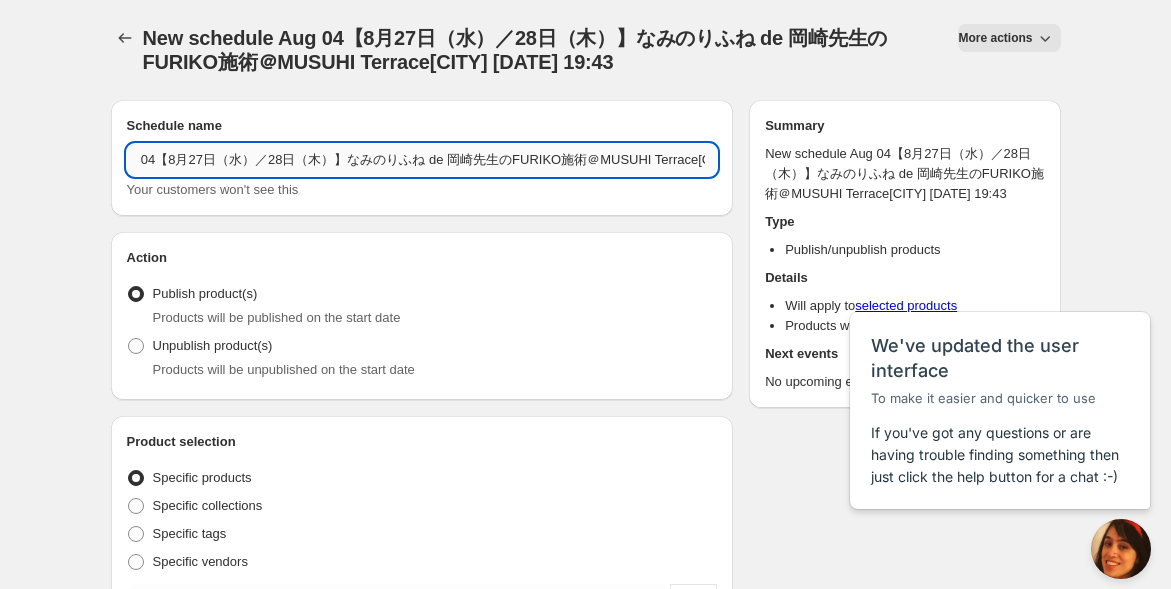 click on "New schedule Aug 04【8月27日（水）／28日（木）】なみのりふね de 岡崎先生のFURIKO施術＠MUSUHI Terrace[CITY] [DATE] 19:43" at bounding box center (422, 160) 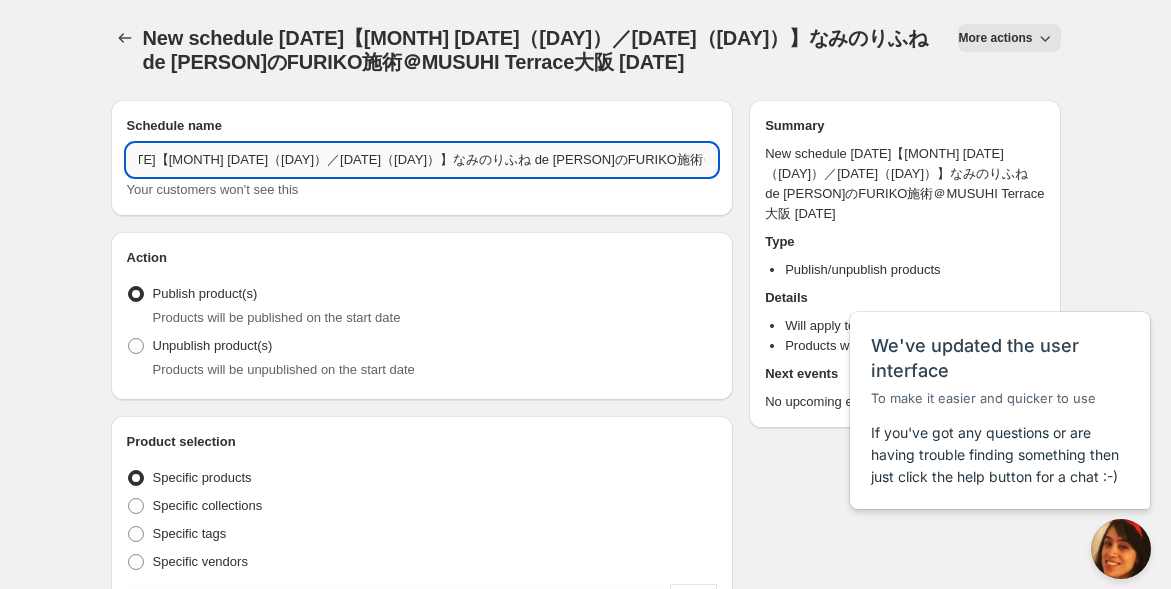click on "New schedule [DATE]【[MONTH] [DATE]（[DAY]）／[DATE]（[DAY]）】なみのりふね de [PERSON]のFURIKO施術＠MUSUHI Terrace大阪 [DATE]" at bounding box center (422, 160) 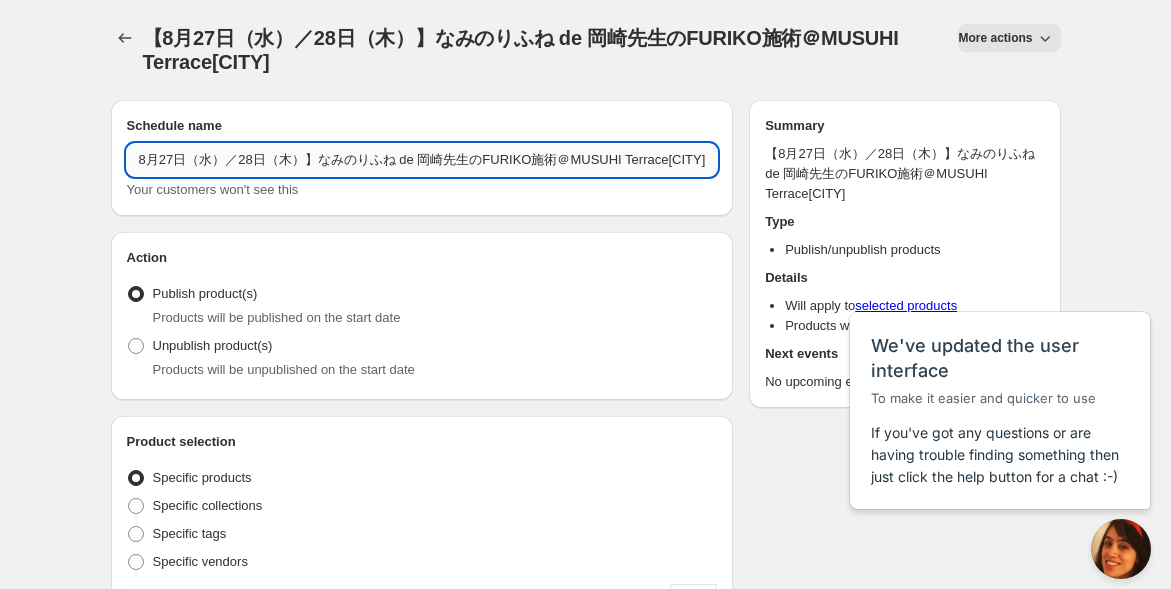 scroll, scrollTop: 0, scrollLeft: 0, axis: both 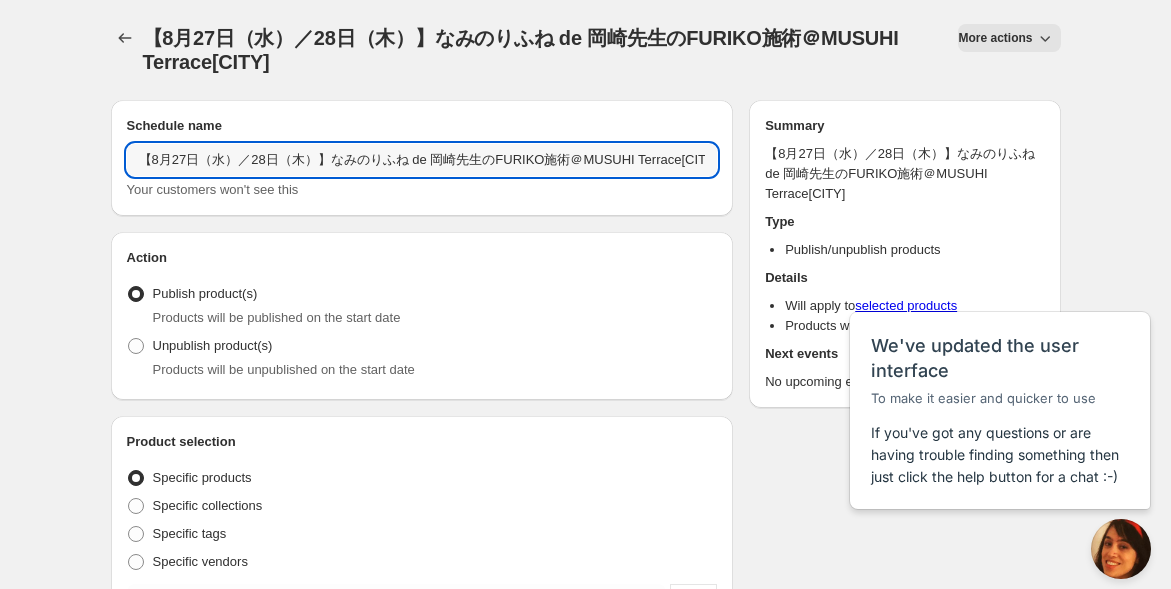 drag, startPoint x: 151, startPoint y: 155, endPoint x: 112, endPoint y: 147, distance: 39.812057 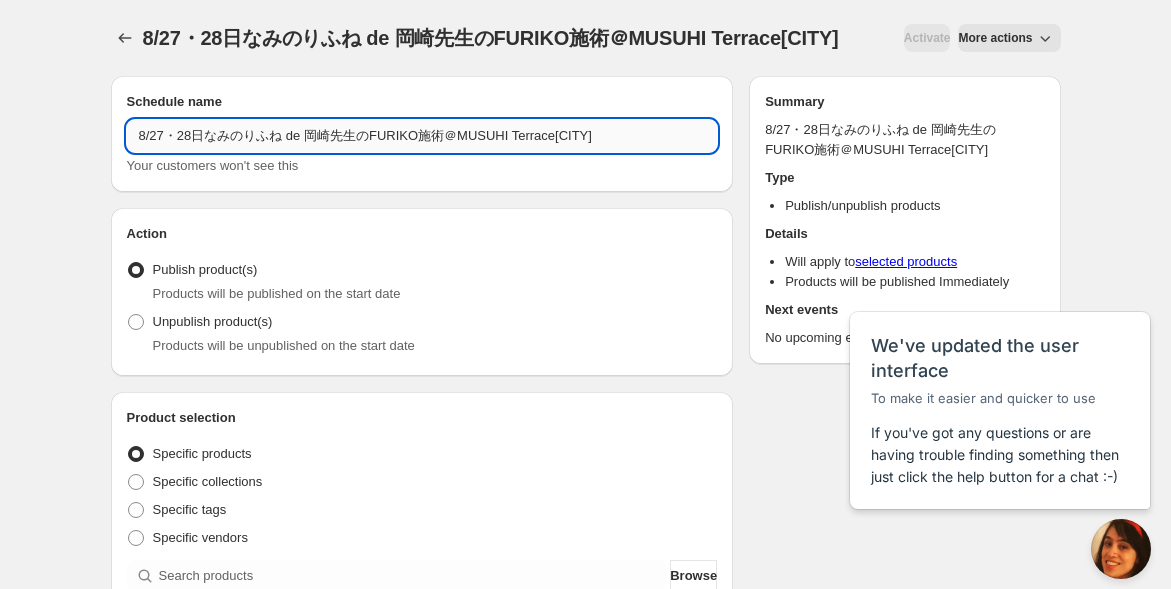 drag, startPoint x: 204, startPoint y: 133, endPoint x: 532, endPoint y: 151, distance: 328.49353 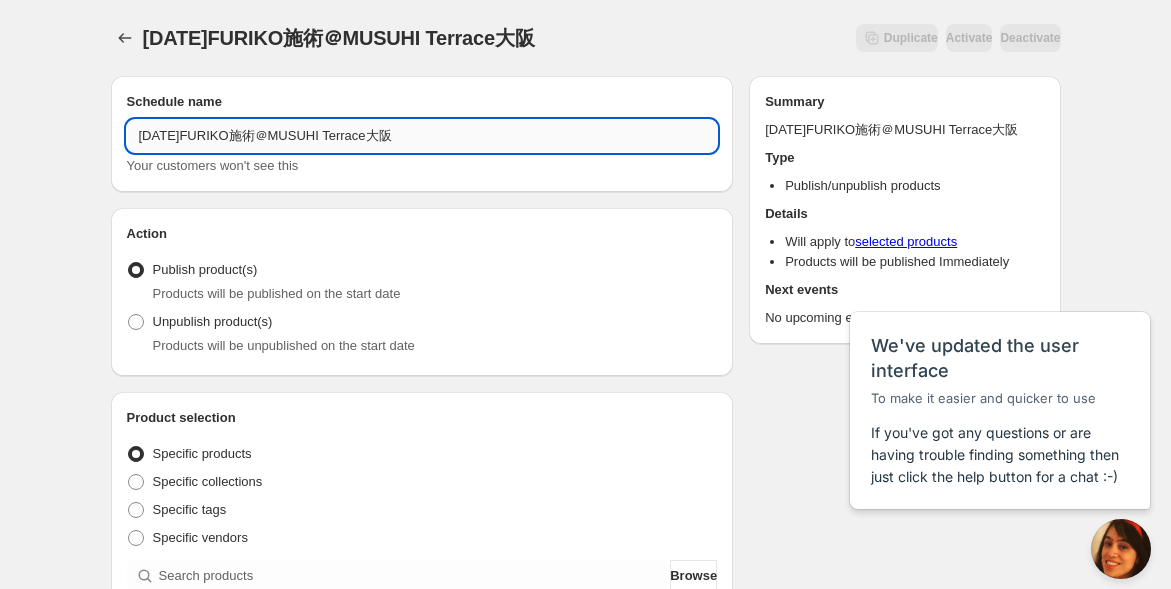 drag, startPoint x: 286, startPoint y: 132, endPoint x: 383, endPoint y: 137, distance: 97.128784 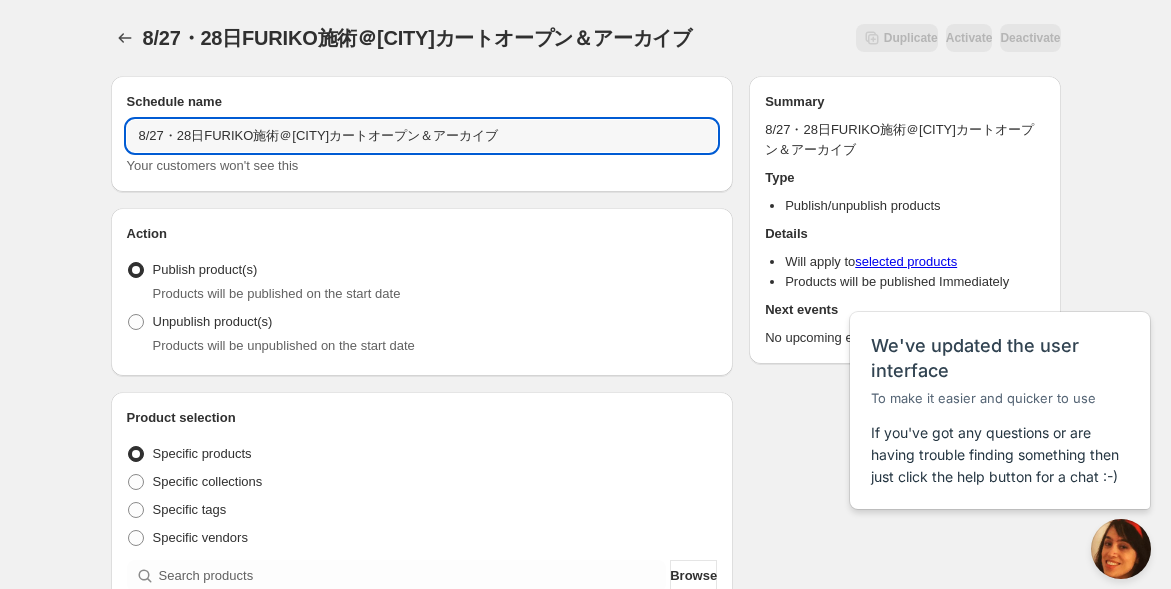 type on "8/27・28日FURIKO施術＠[CITY]カートオープン＆アーカイブ" 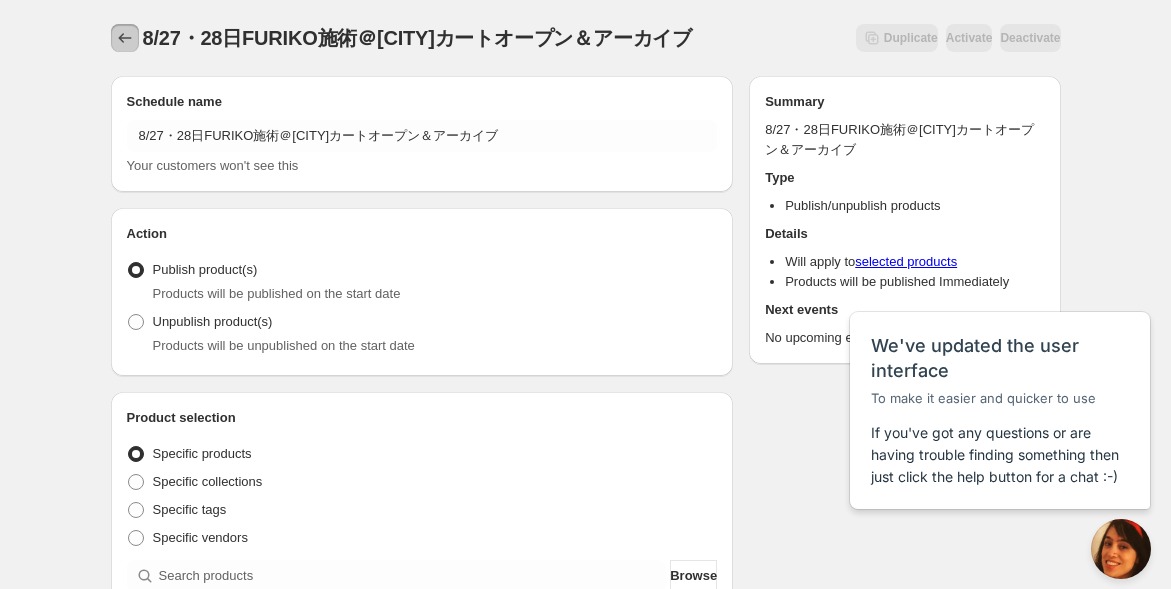click 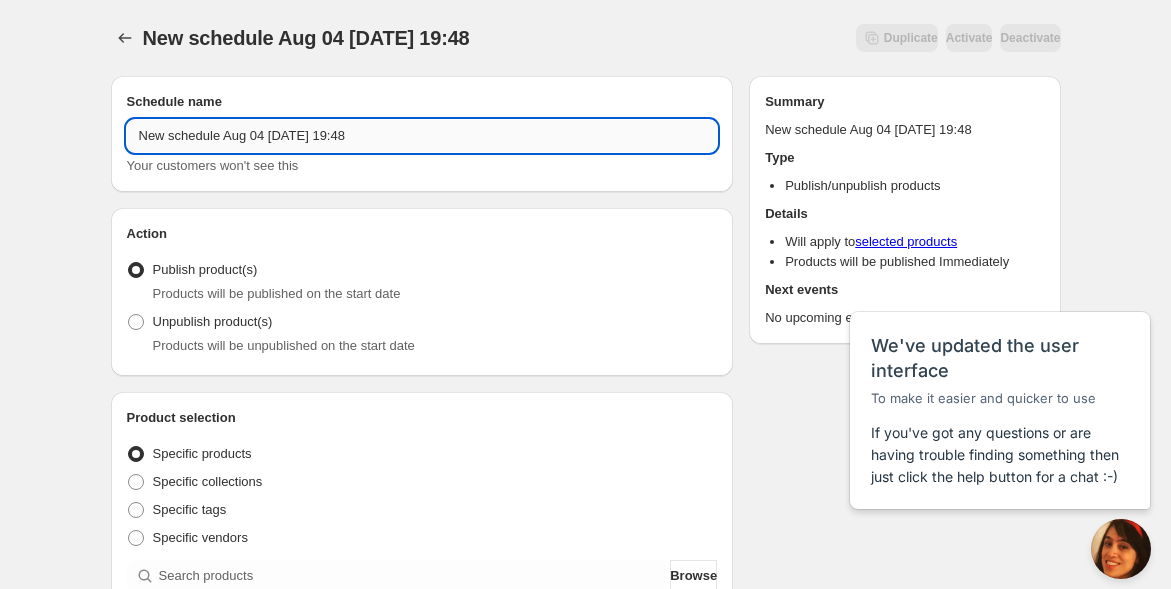 click on "New schedule Aug 04 [DATE] 19:48" at bounding box center (422, 136) 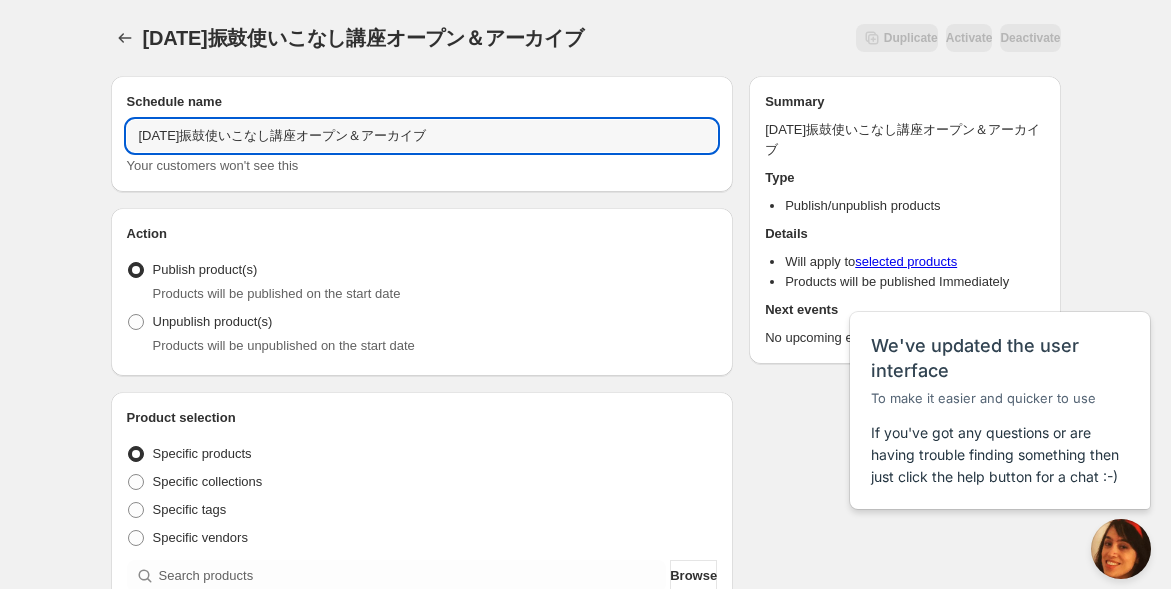 type on "[DATE]振鼓使いこなし講座オープン＆アーカイブ" 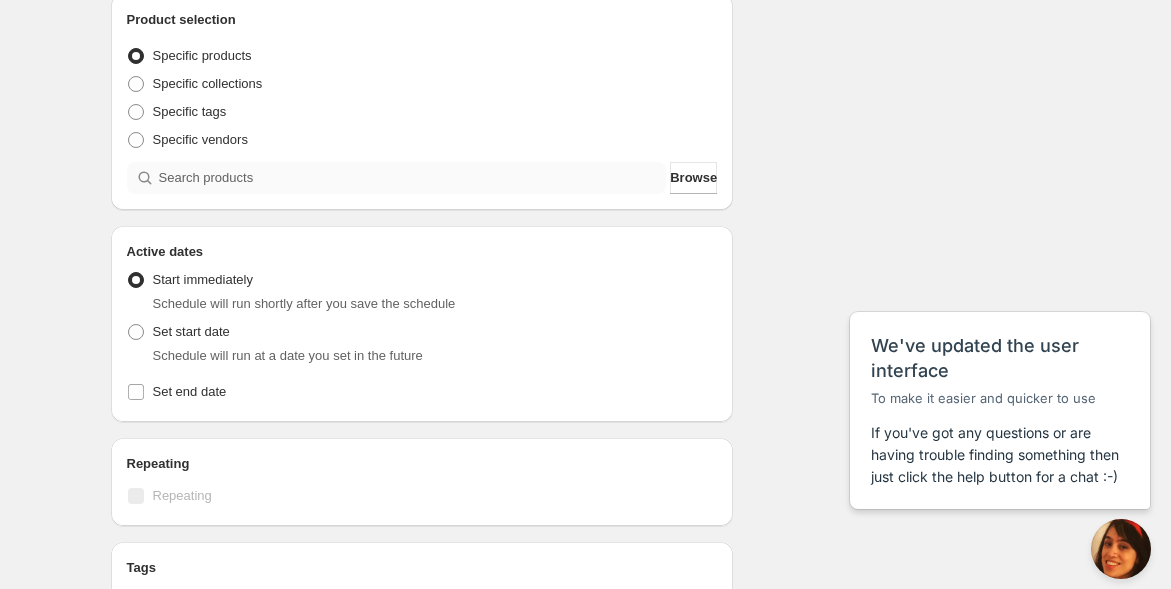 scroll, scrollTop: 444, scrollLeft: 0, axis: vertical 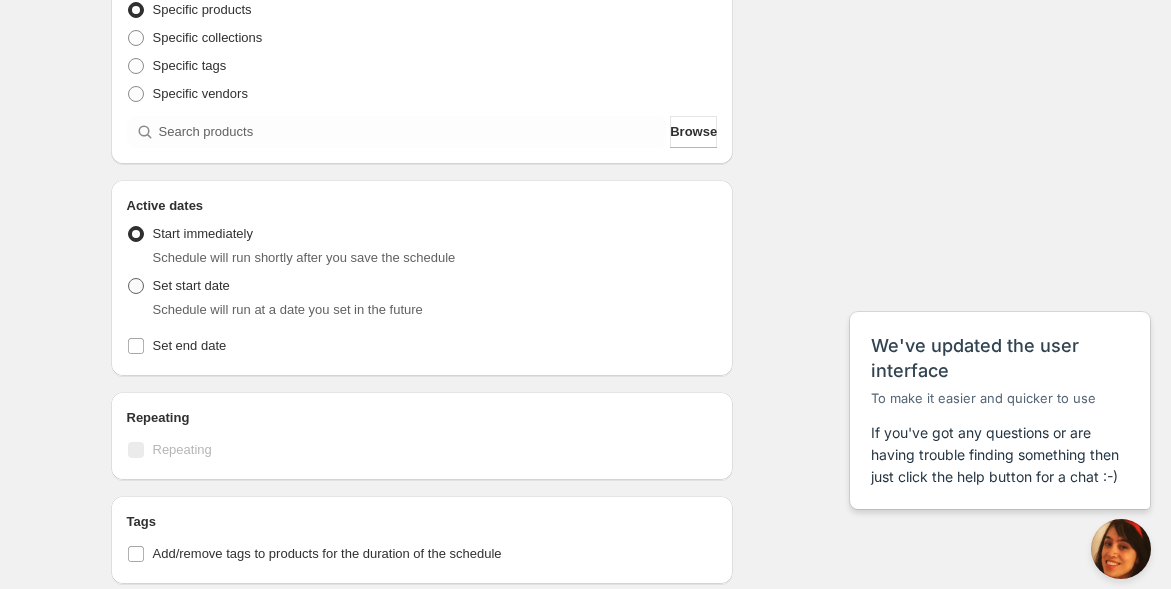 click on "Set start date" at bounding box center (191, 285) 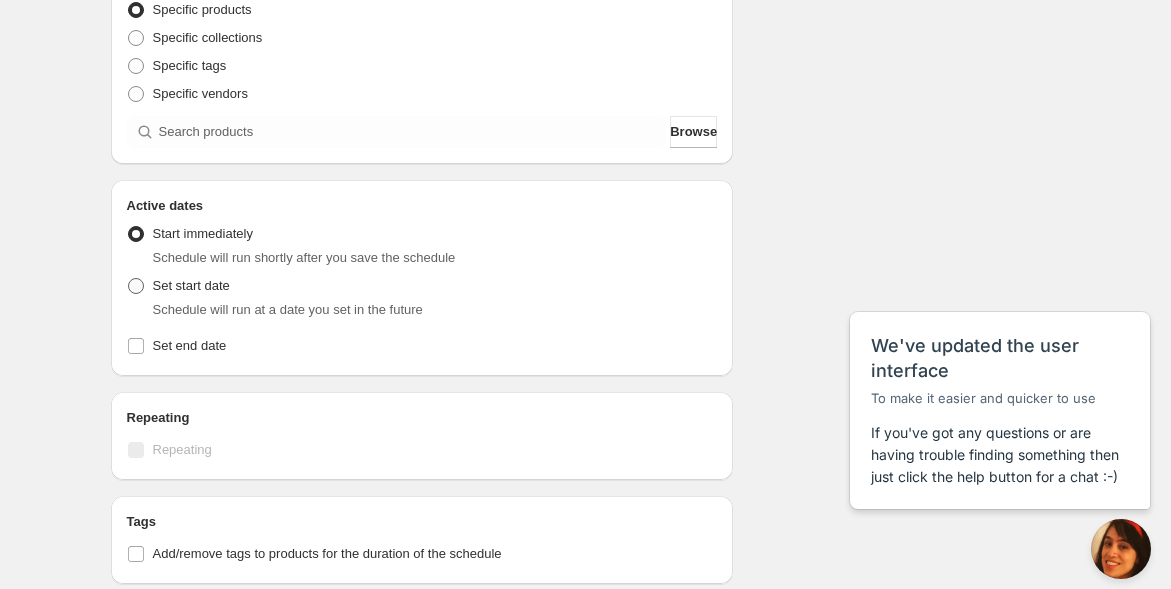 radio on "true" 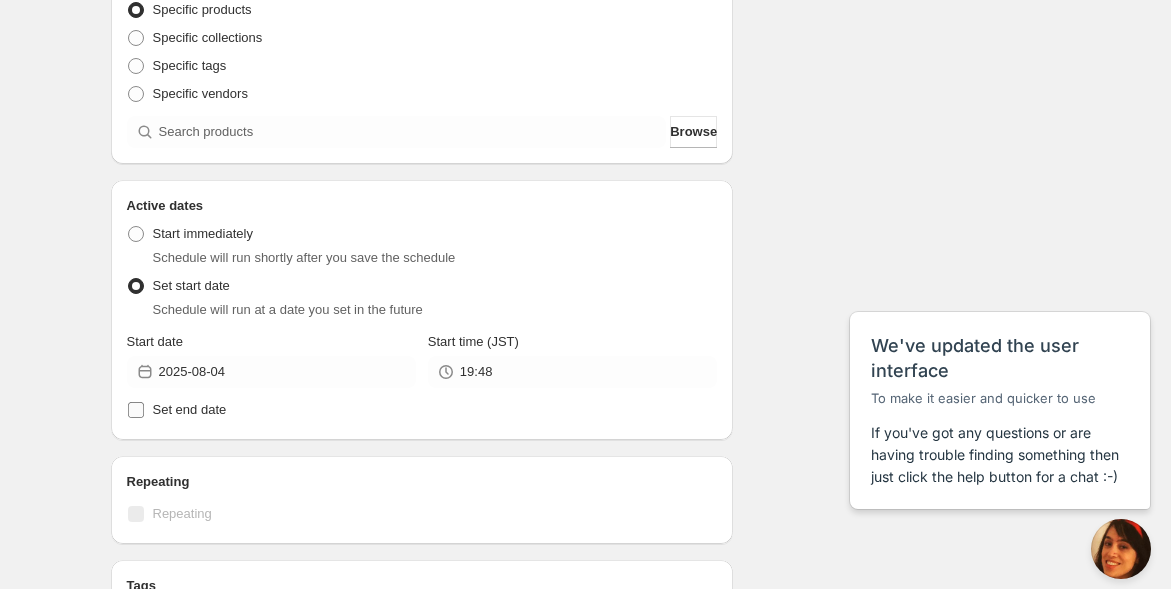 click on "Set end date" at bounding box center (190, 409) 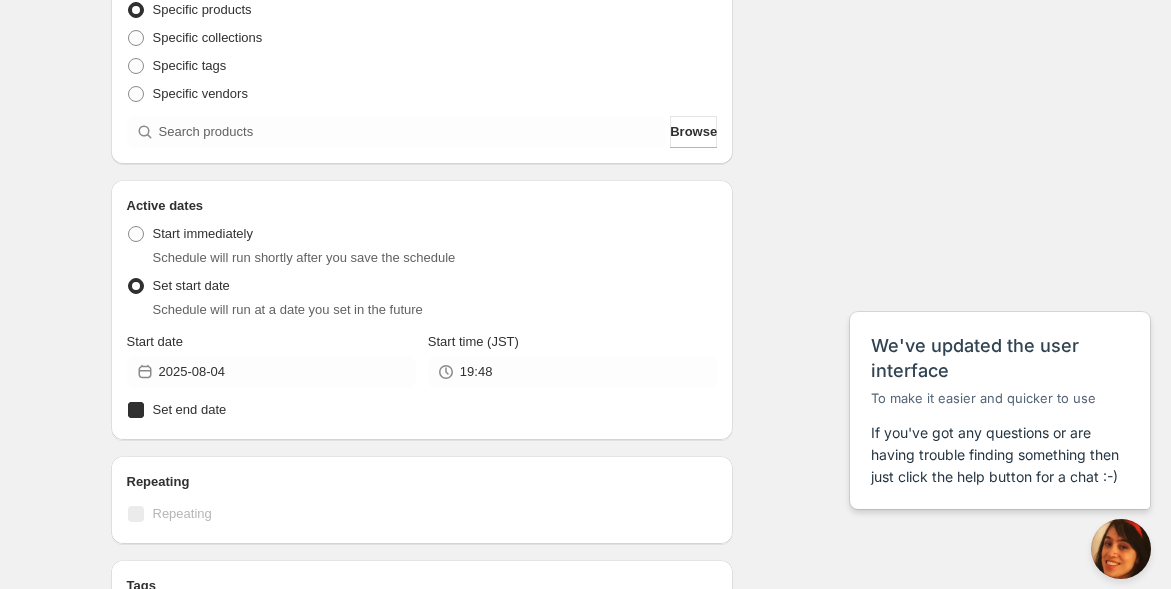 checkbox on "true" 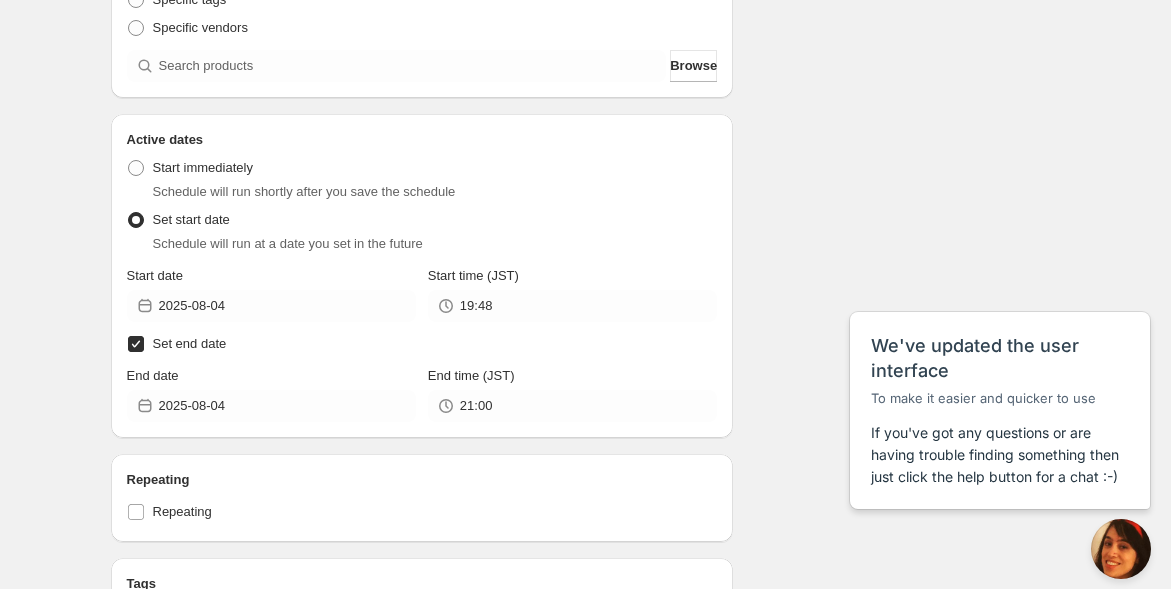 scroll, scrollTop: 555, scrollLeft: 0, axis: vertical 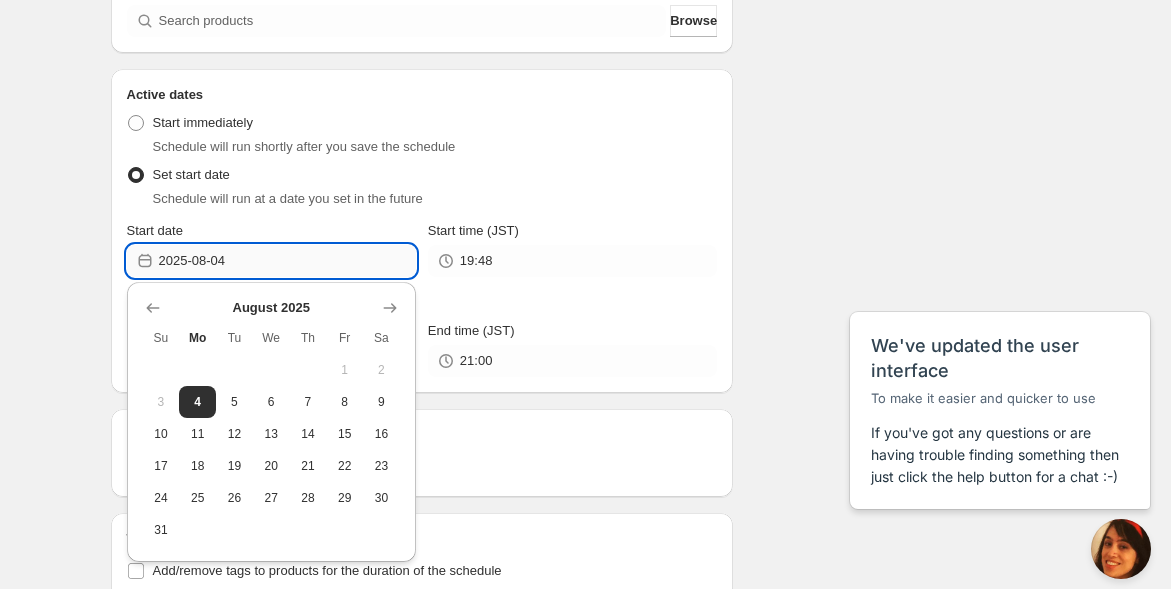 click on "2025-08-04" at bounding box center [287, 261] 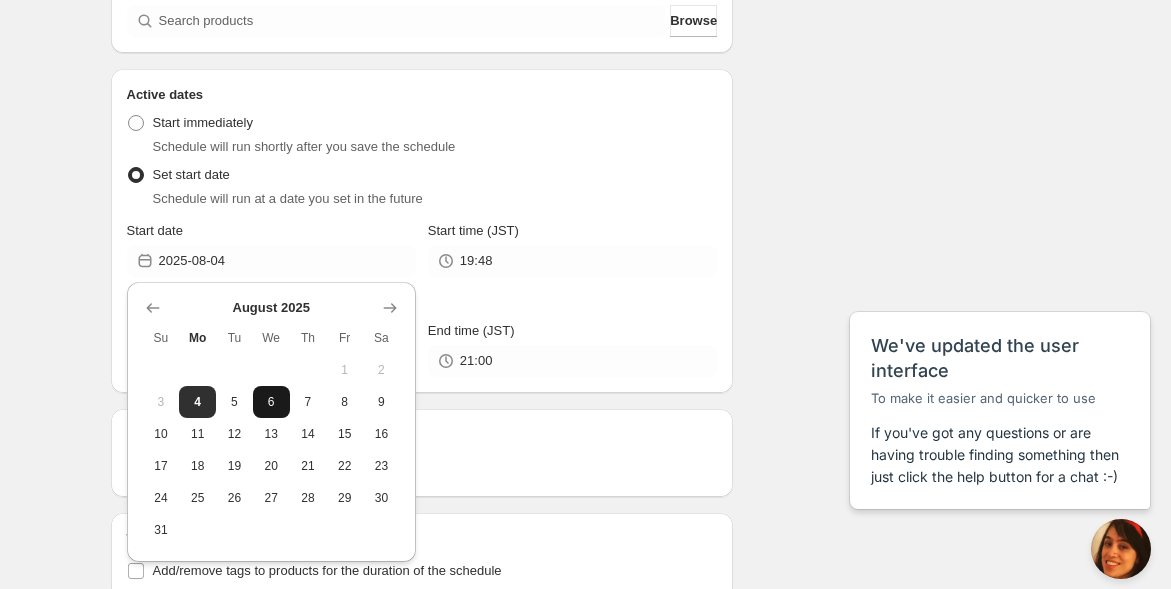 click on "6" at bounding box center [271, 402] 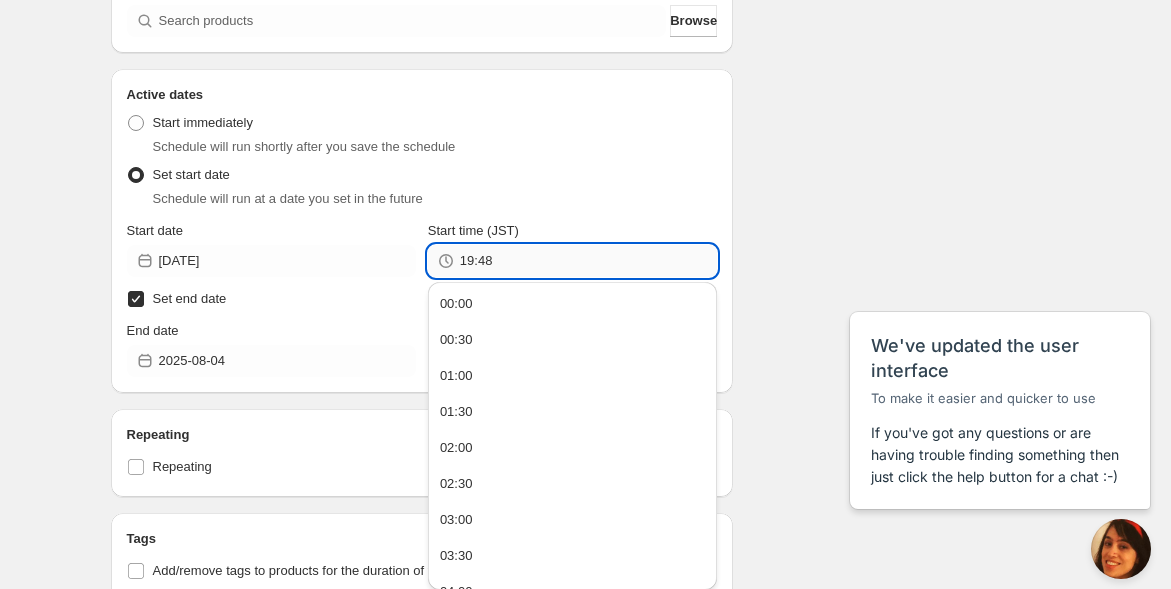 click on "19:48" at bounding box center [588, 261] 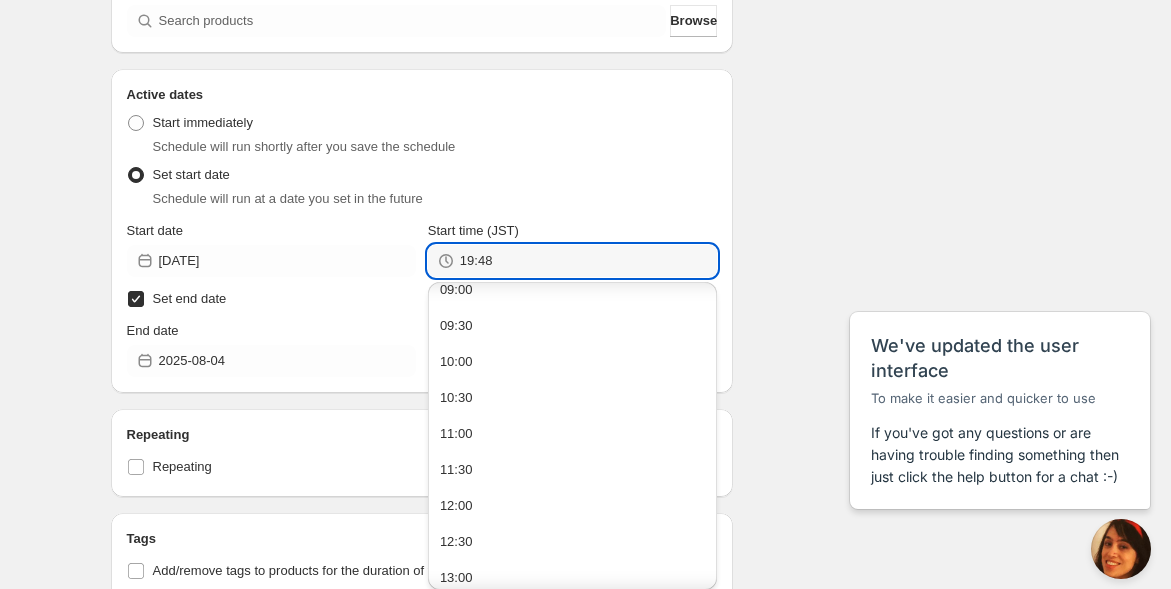 scroll, scrollTop: 777, scrollLeft: 0, axis: vertical 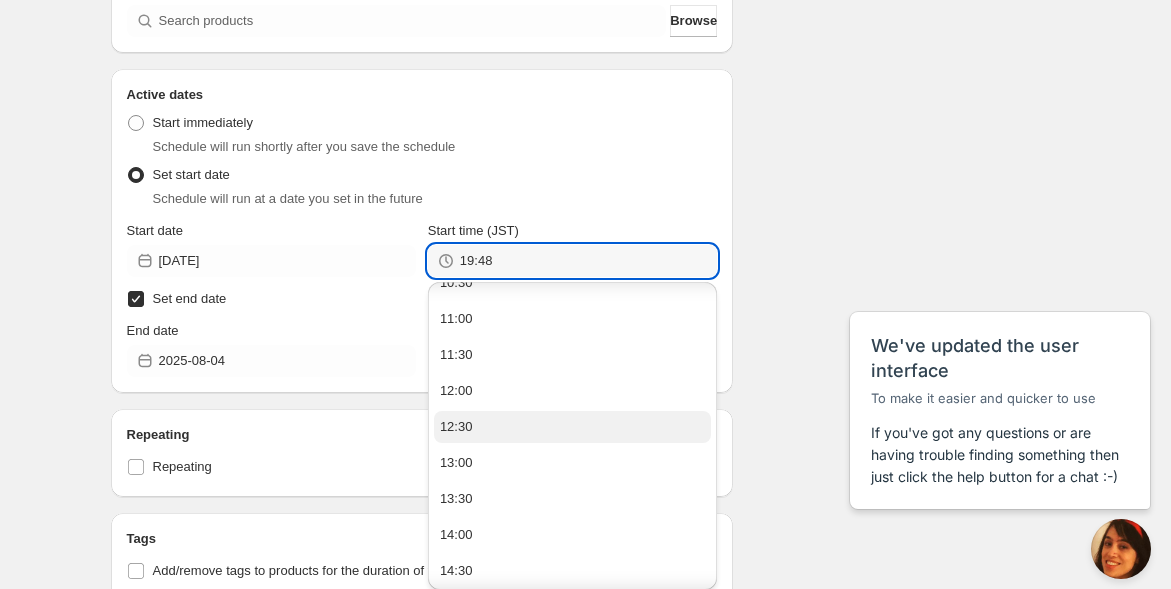 click on "12:30" at bounding box center (572, 427) 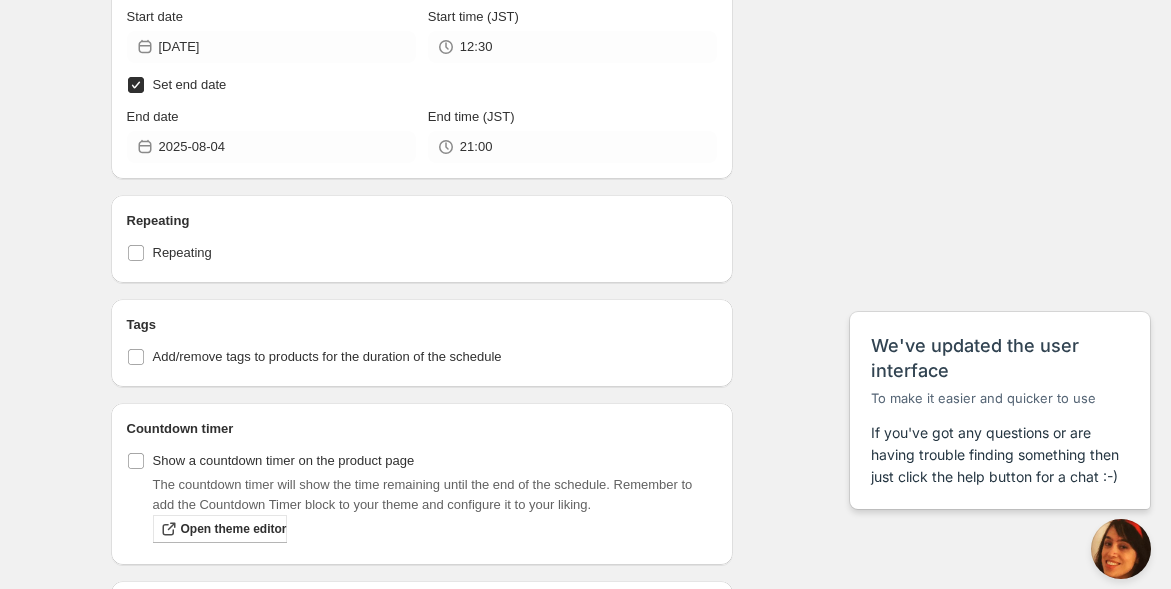 scroll, scrollTop: 666, scrollLeft: 0, axis: vertical 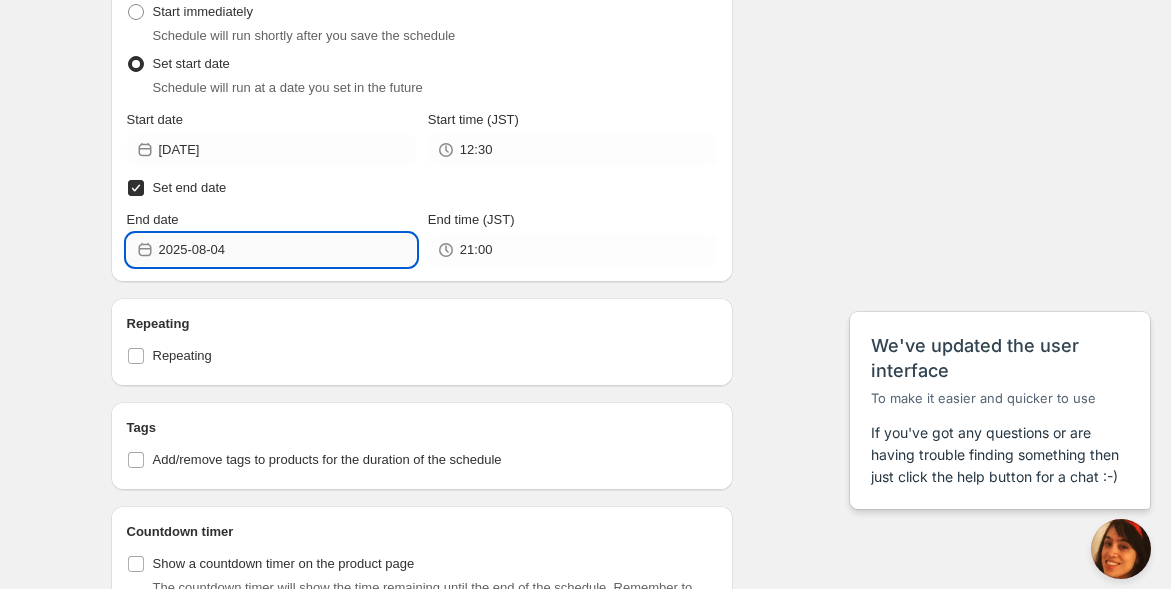 click on "2025-08-04" at bounding box center (287, 250) 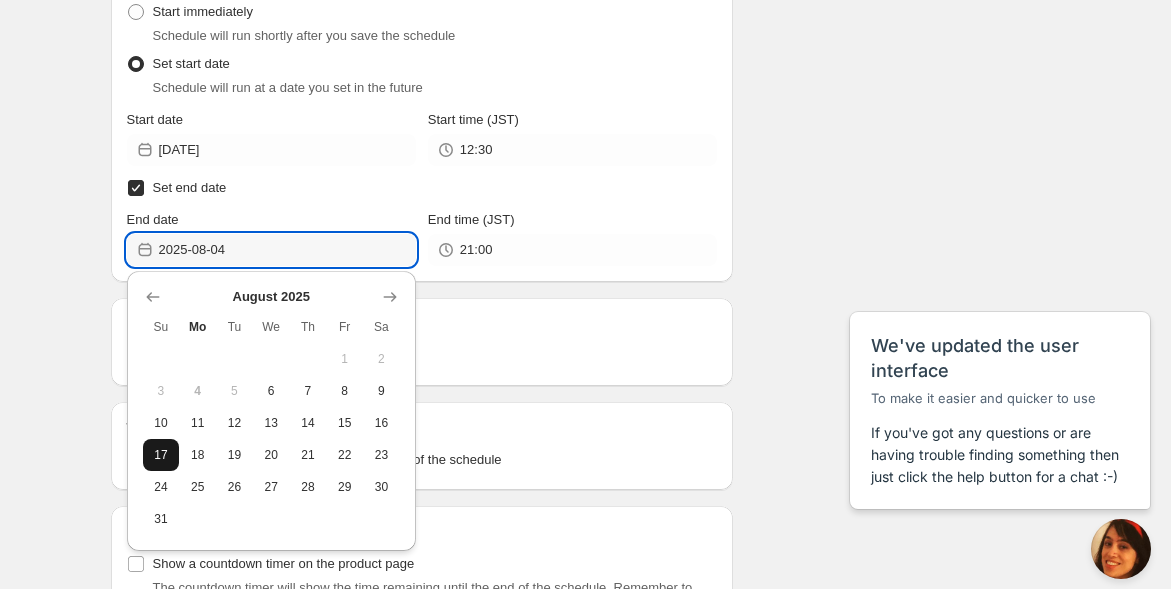 click on "17" at bounding box center [161, 455] 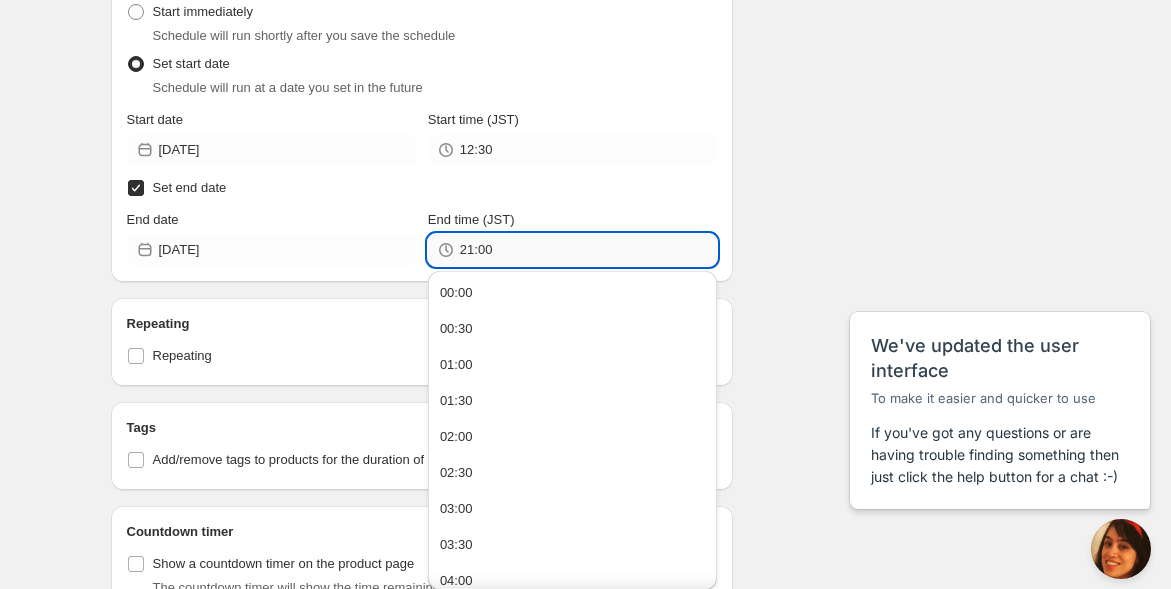 click on "21:00" at bounding box center (588, 250) 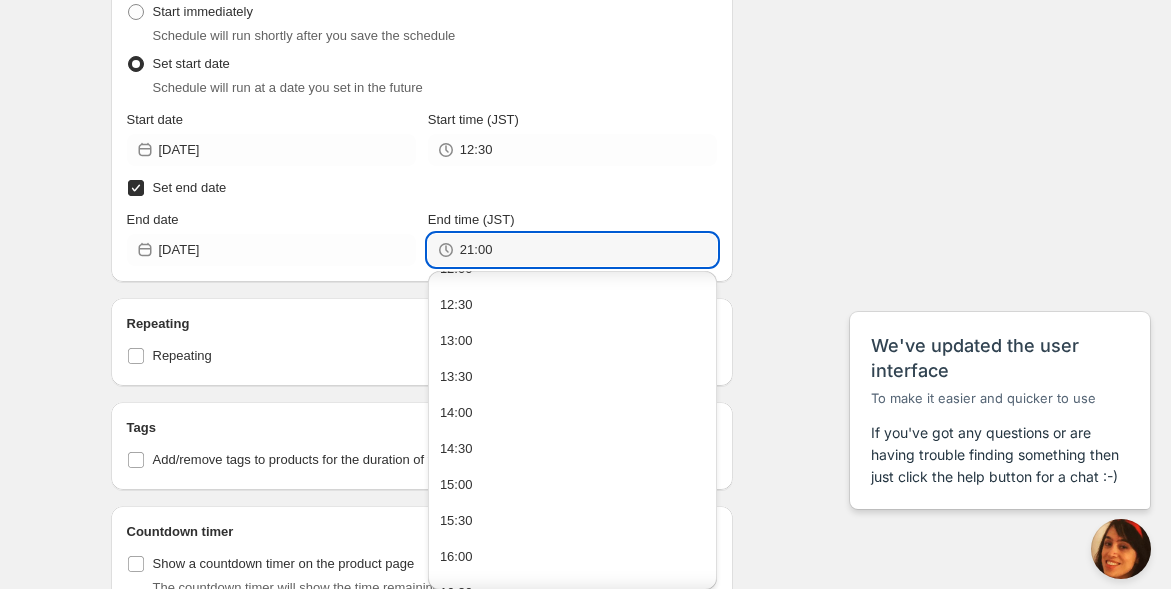 scroll, scrollTop: 1111, scrollLeft: 0, axis: vertical 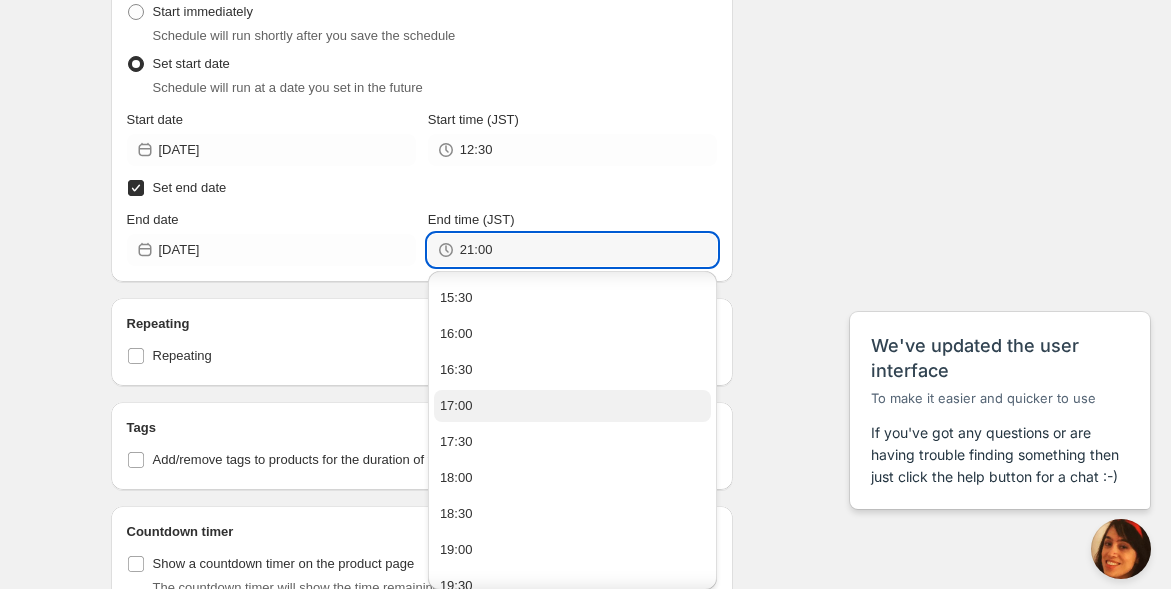 click on "17:00" at bounding box center [572, 406] 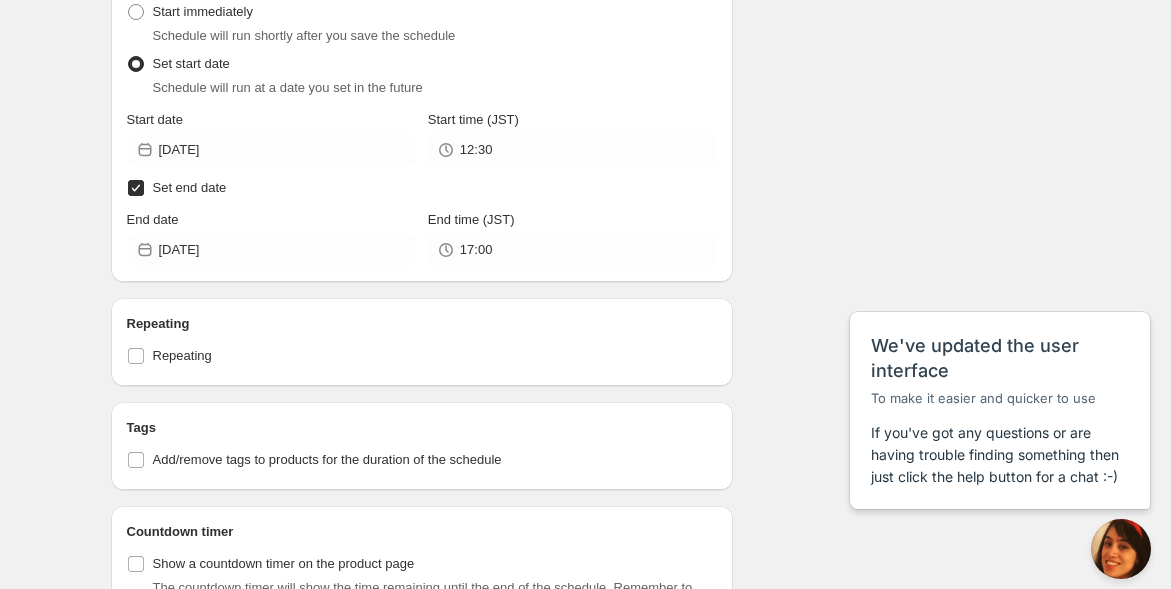 click on "8/18振鼓使いこなし講座オープン＆アーカイブ. This page is ready 8/18振鼓使いこなし講座オープン＆アーカイブ Duplicate Activate Deactivate More actions Duplicate Activate Deactivate Submit Schedule name 8/18振鼓使いこなし講座オープン＆アーカイブ Your customers won't see this Action Action Publish product(s) Products will be published on the start date Unpublish product(s) Products will be unpublished on the start date Product selection Entity type Specific products Specific collections Specific tags Specific vendors Browse Active dates Active Date Type Start immediately Schedule will run shortly after you save the schedule Set start date Schedule will run at a date you set in the future Set end date Repeating Repeating Ok Cancel Every 1 Date range Days Weeks Months Years Days Ends Never On specific date After a number of occurances Tags Countdown timer Open theme editor" at bounding box center (585, 208) 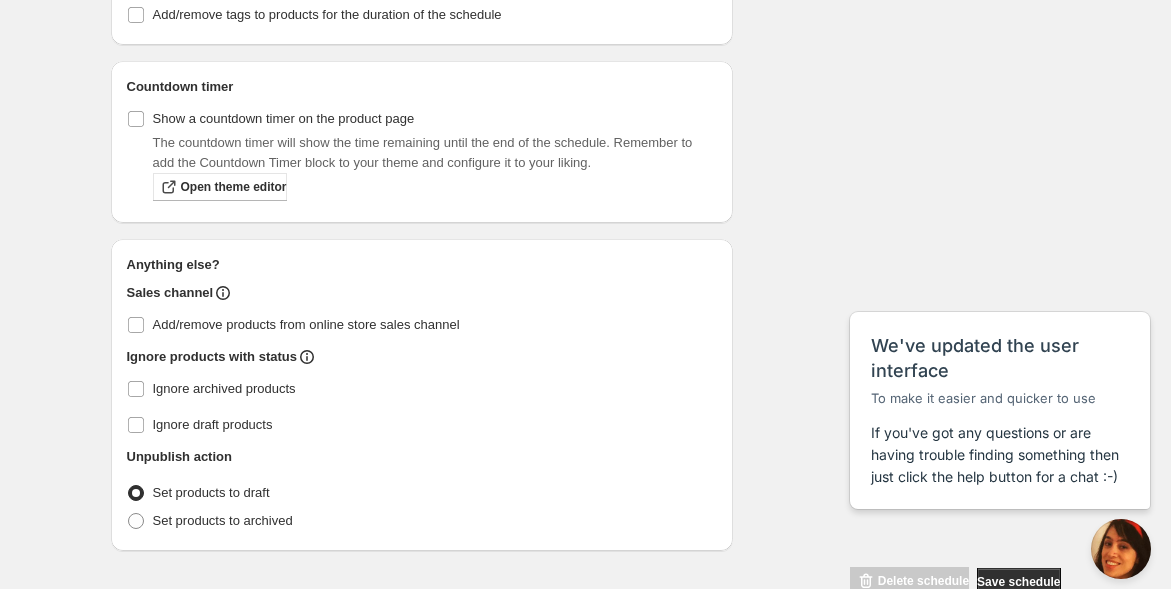scroll, scrollTop: 1155, scrollLeft: 0, axis: vertical 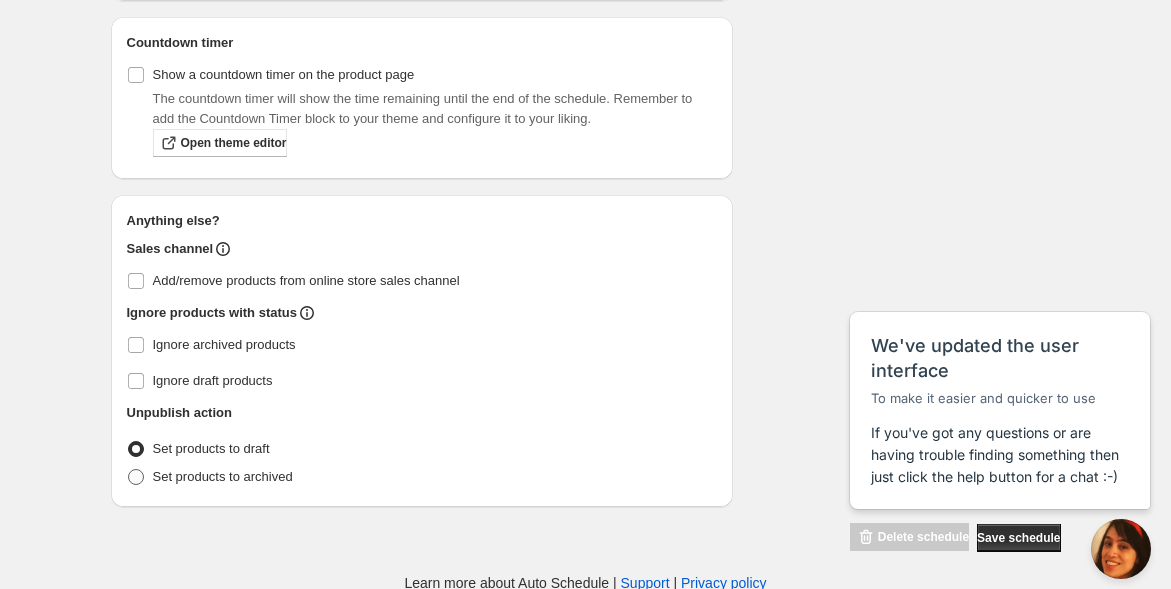 click at bounding box center (136, 477) 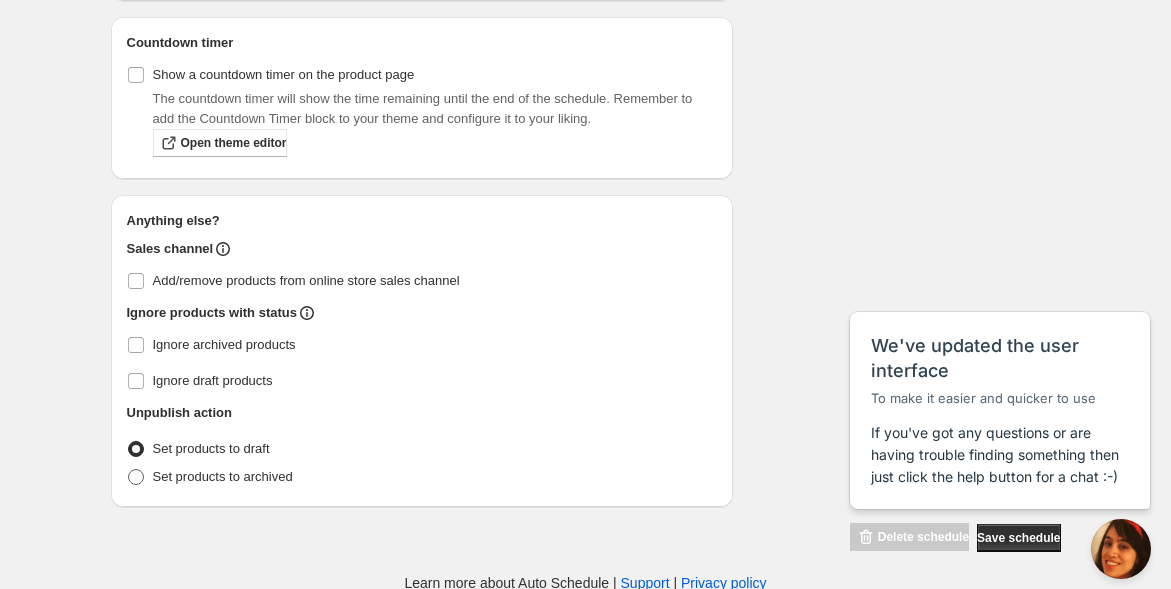 radio on "true" 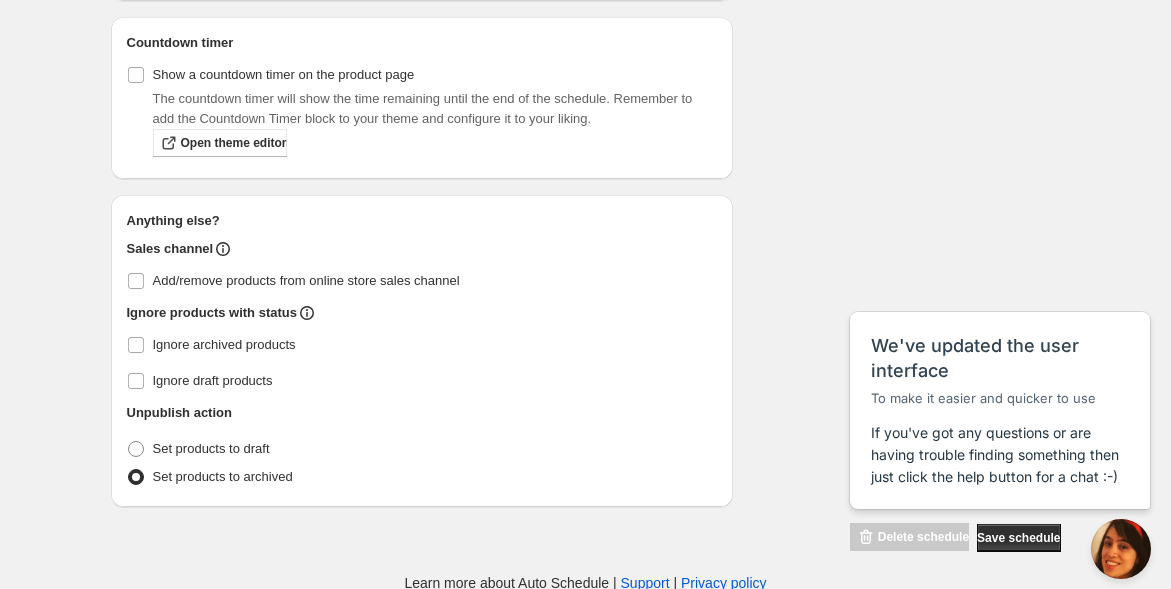 click on "8/18振鼓使いこなし講座オープン＆アーカイブ. This page is ready 8/18振鼓使いこなし講座オープン＆アーカイブ Duplicate Activate Deactivate More actions Duplicate Activate Deactivate Submit Schedule name 8/18振鼓使いこなし講座オープン＆アーカイブ Your customers won't see this Action Action Publish product(s) Products will be published on the start date Unpublish product(s) Products will be unpublished on the start date Product selection Entity type Specific products Specific collections Specific tags Specific vendors Browse Active dates Active Date Type Start immediately Schedule will run shortly after you save the schedule Set start date Schedule will run at a date you set in the future Set end date Repeating Repeating Ok Cancel Every 1 Date range Days Weeks Months Years Days Ends Never On specific date After a number of occurances Tags Countdown timer Open theme editor" at bounding box center (585, -281) 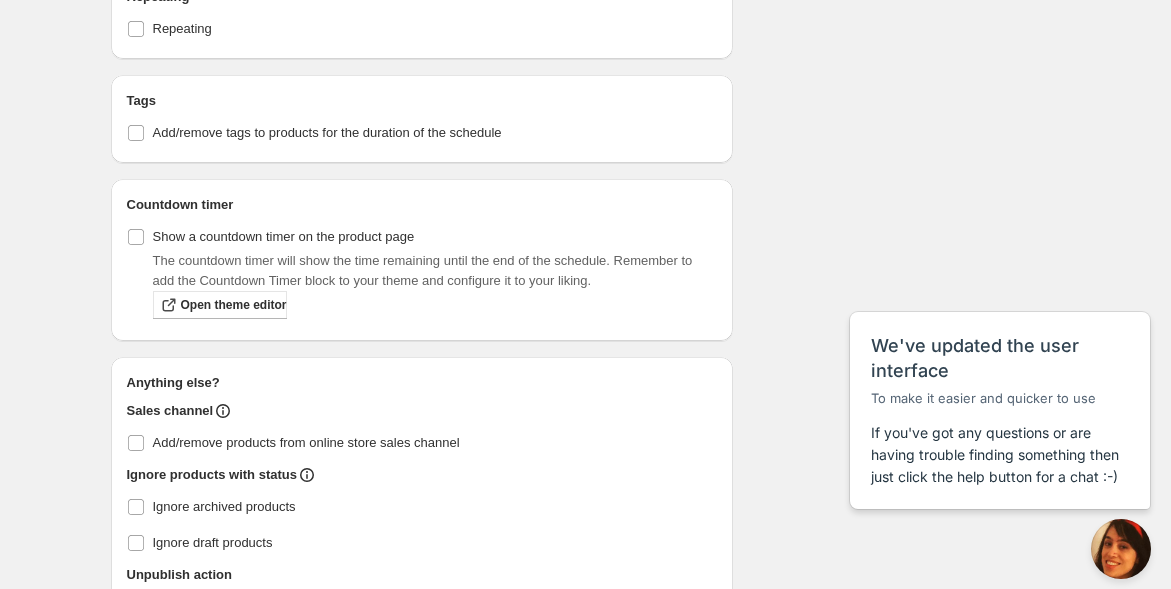 scroll, scrollTop: 1317, scrollLeft: 0, axis: vertical 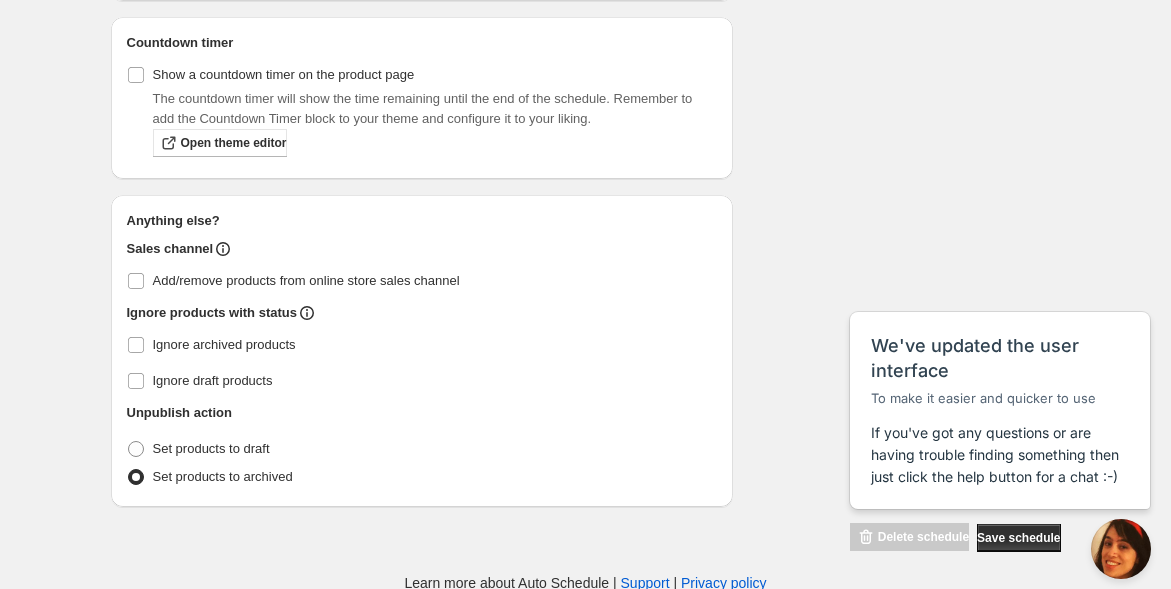 click on "There were some issues with your form submission Product(s) are required Schedule name 8/18振鼓使いこなし講座オープン＆アーカイブ Your customers won't see this Action Action Publish product(s) Products will be published on the start date Unpublish product(s) Products will be unpublished on the start date Product selection Entity type Specific products Specific collections Specific tags Specific vendors Browse Product(s) are required Active dates Active Date Type Start immediately Schedule will run shortly after you save the schedule Set start date Schedule will run at a date you set in the future Start date [DATE] Start time (JST) 12:30 Set end date End date [DATE] End time (JST) 17:00 Repeating Repeating Ok Cancel Every 1 Date range Days Weeks Months Years Days Ends Never On specific date After a number of occurances Tags Add/remove tags to products for the duration of the schedule Countdown timer Show a countdown timer on the product page Open theme editor Anything else? Summary" at bounding box center [578, -352] 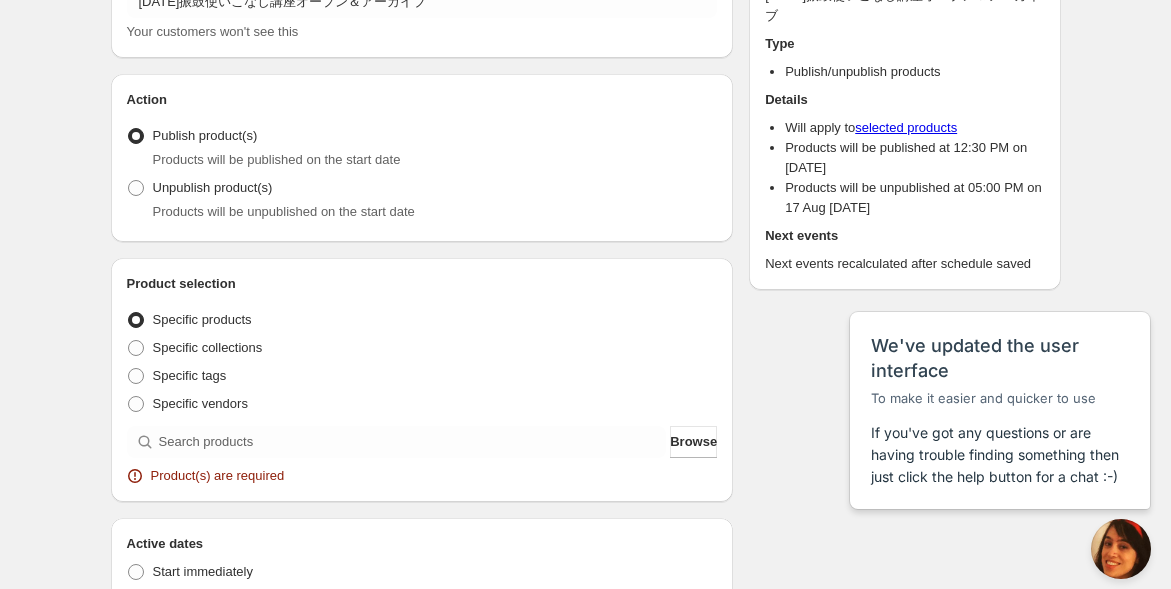 scroll, scrollTop: 0, scrollLeft: 0, axis: both 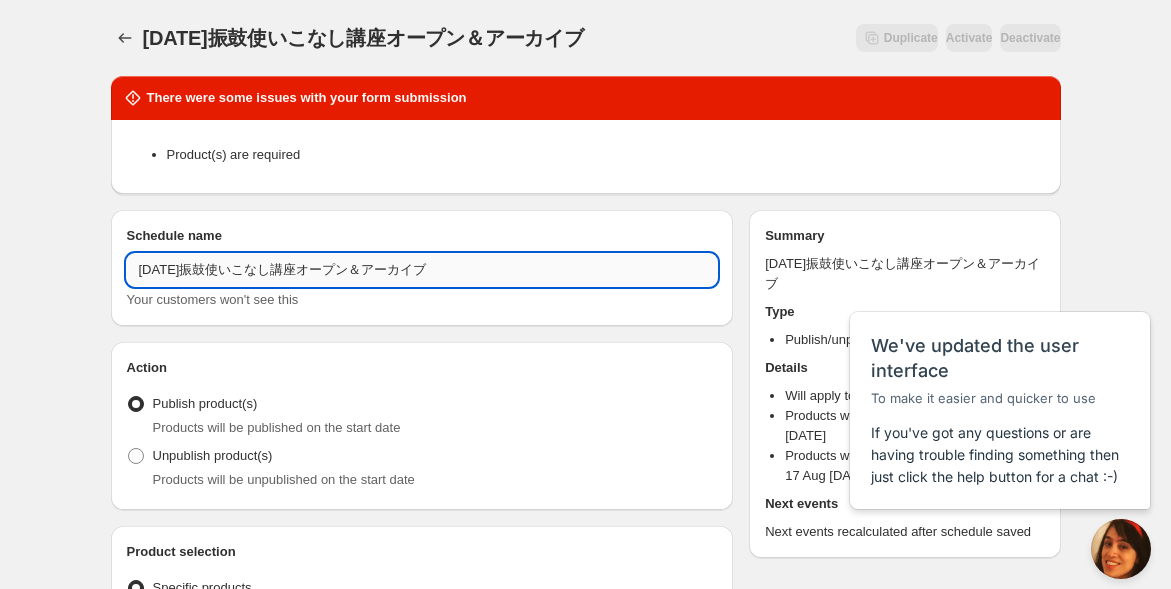 click on "[DATE]振鼓使いこなし講座オープン＆アーカイブ" at bounding box center [422, 270] 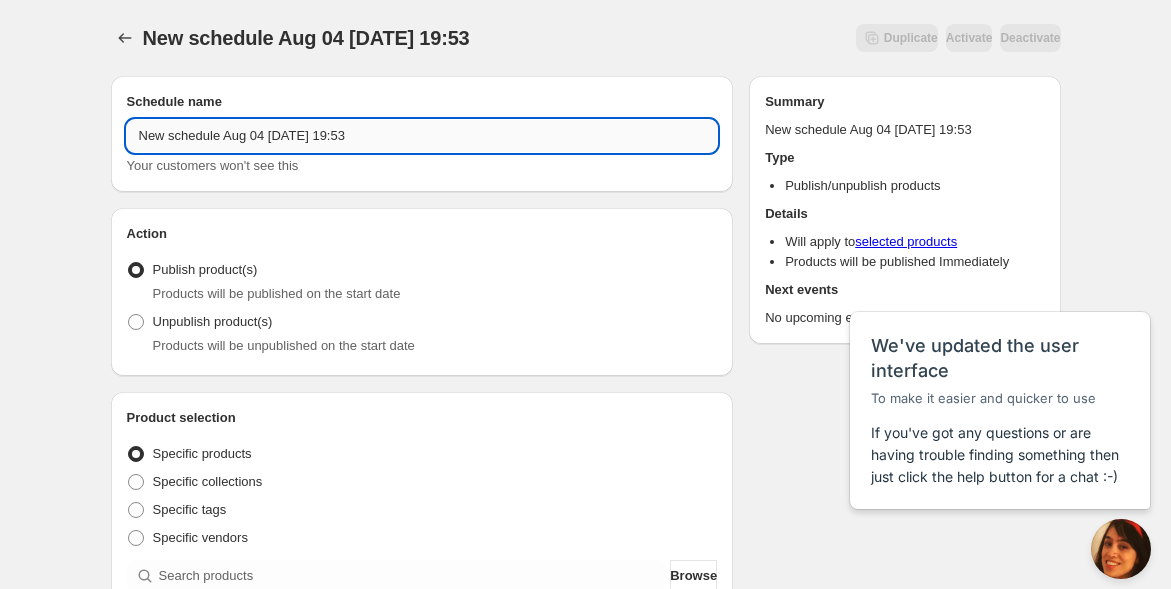 click on "New schedule Aug 04 [DATE] 19:53" at bounding box center [422, 136] 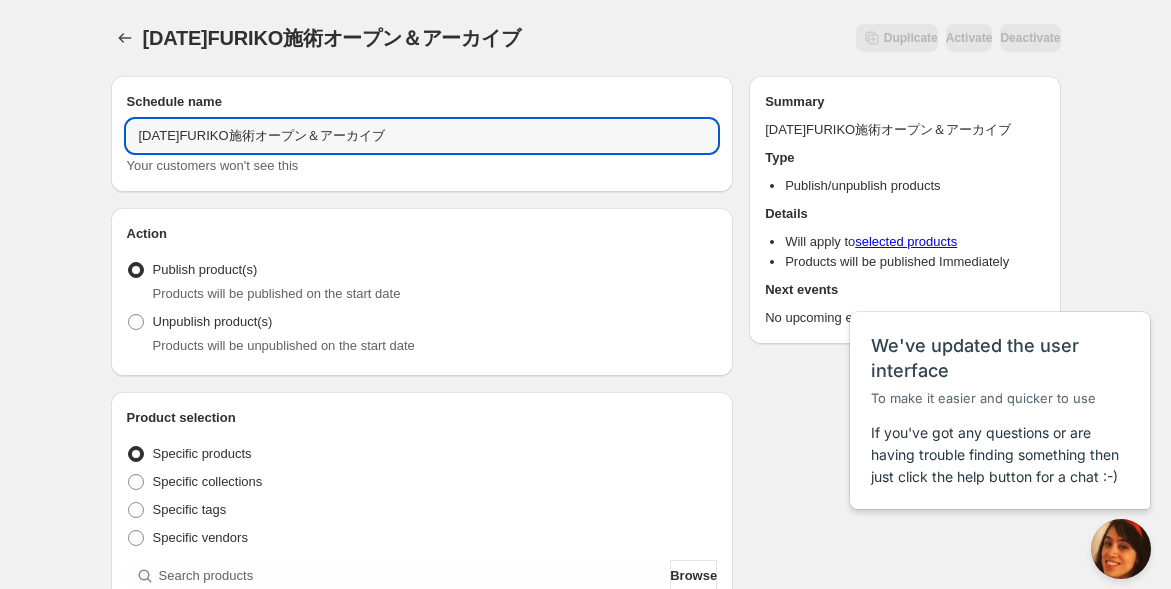 type on "[DATE]FURIKO施術オープン＆アーカイブ" 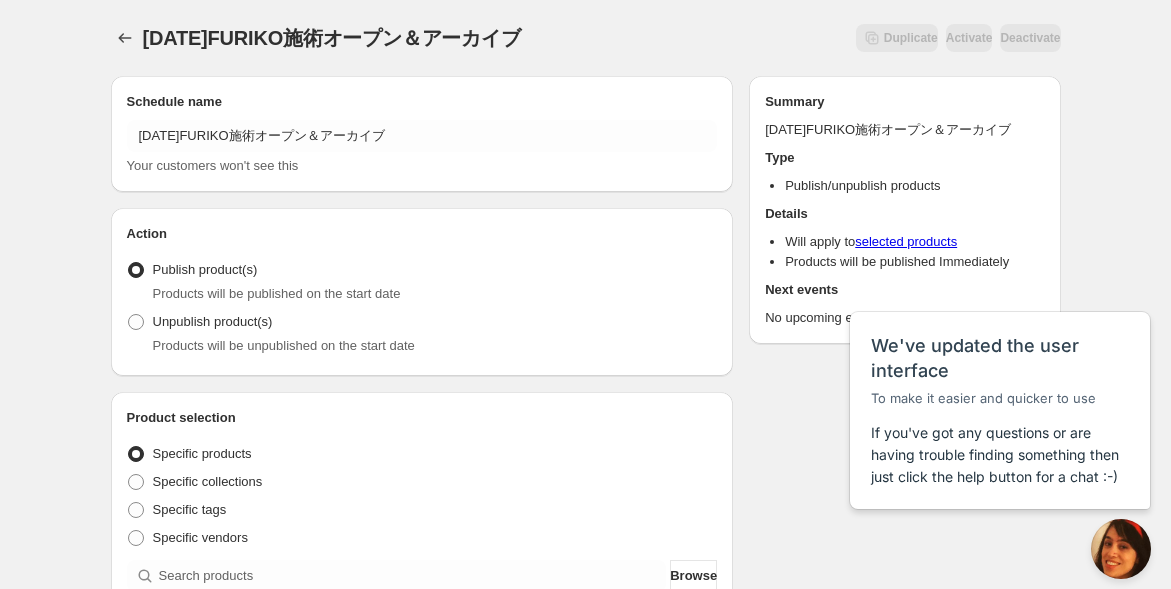 click on "8/27・28FURIKO施術オープン＆アーカイブ. This page is ready 8/27・28FURIKO施術オープン＆アーカイブ Duplicate Activate Deactivate More actions Duplicate Activate Deactivate Submit Schedule name 8/27・28FURIKO施術オープン＆アーカイブ Your customers won't see this Action Action Publish product(s) Products will be published on the start date Unpublish product(s) Products will be unpublished on the start date Product selection Entity type Specific products Specific collections Specific tags Specific vendors Browse Active dates Active Date Type Start immediately Schedule will run shortly after you save the schedule Set start date Schedule will run at a date you set in the future Set end date Repeating Repeating Ok Cancel Every 1 Date range Days Weeks Months Years Days Ends Never On specific date After a number of occurances Tags Add/remove tags to products for the duration of the schedule Countdown timer Show a countdown timer on the product page Open theme editor Sales channel" at bounding box center [585, 762] 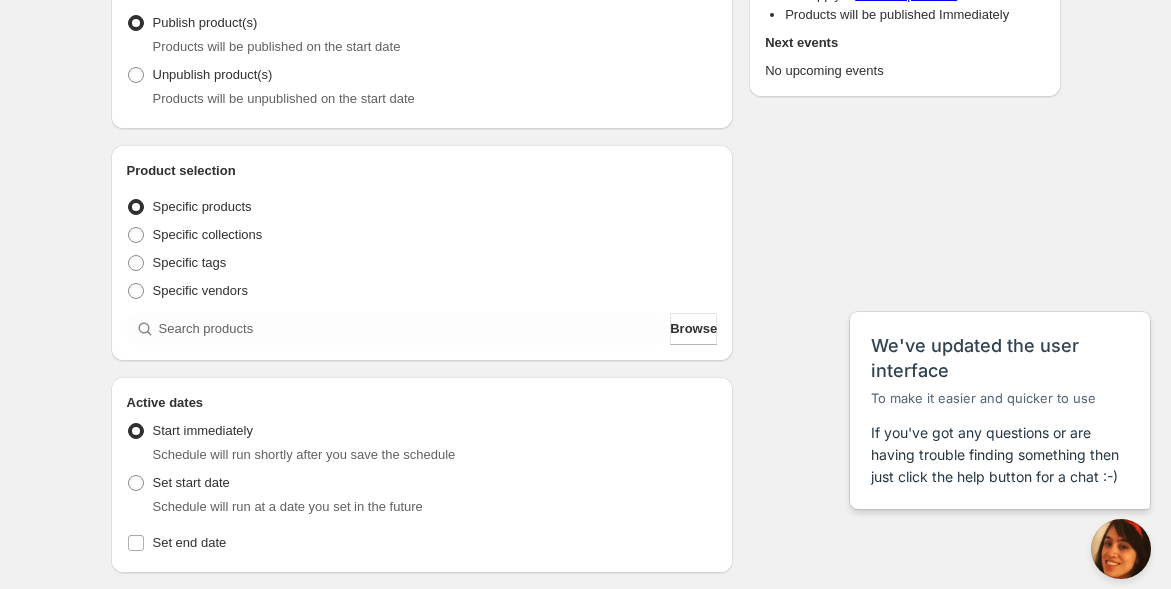 scroll, scrollTop: 333, scrollLeft: 0, axis: vertical 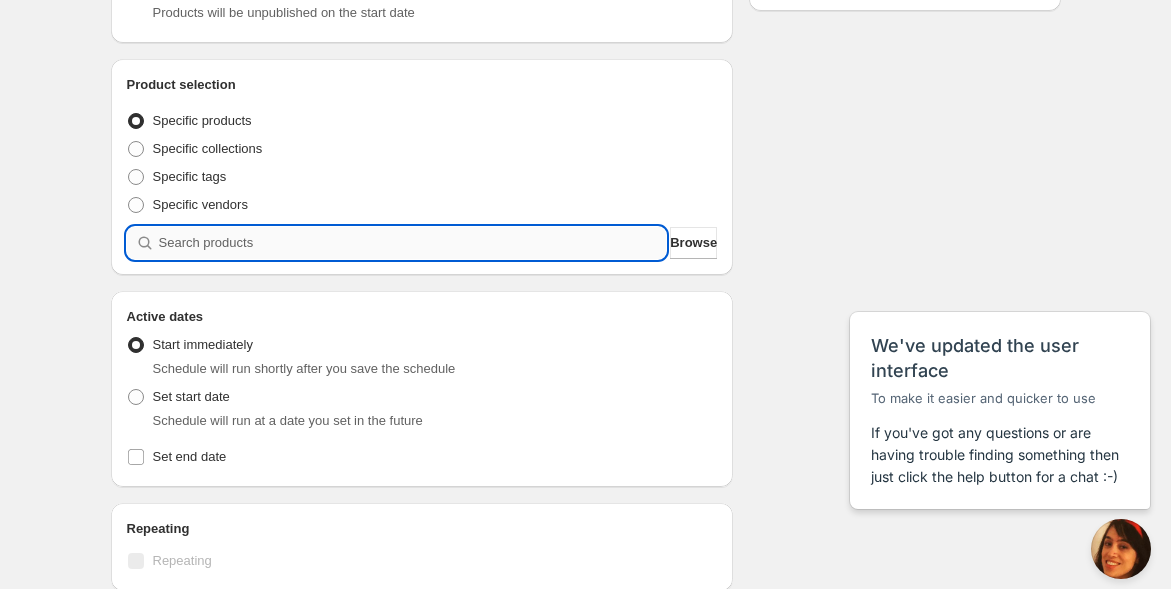 click at bounding box center (413, 243) 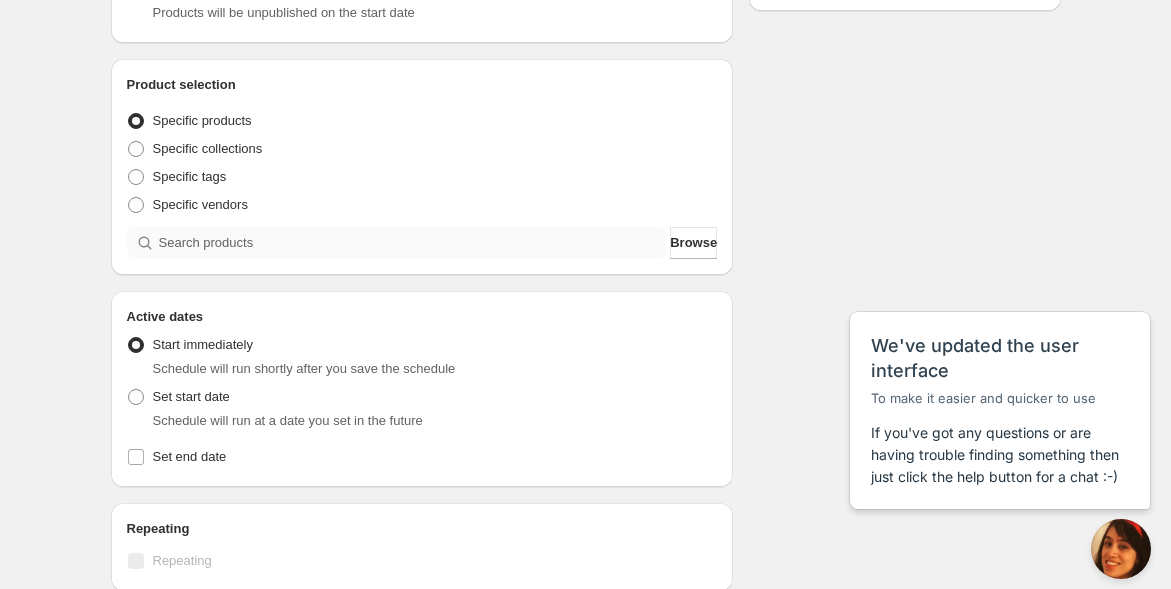 scroll, scrollTop: 0, scrollLeft: 0, axis: both 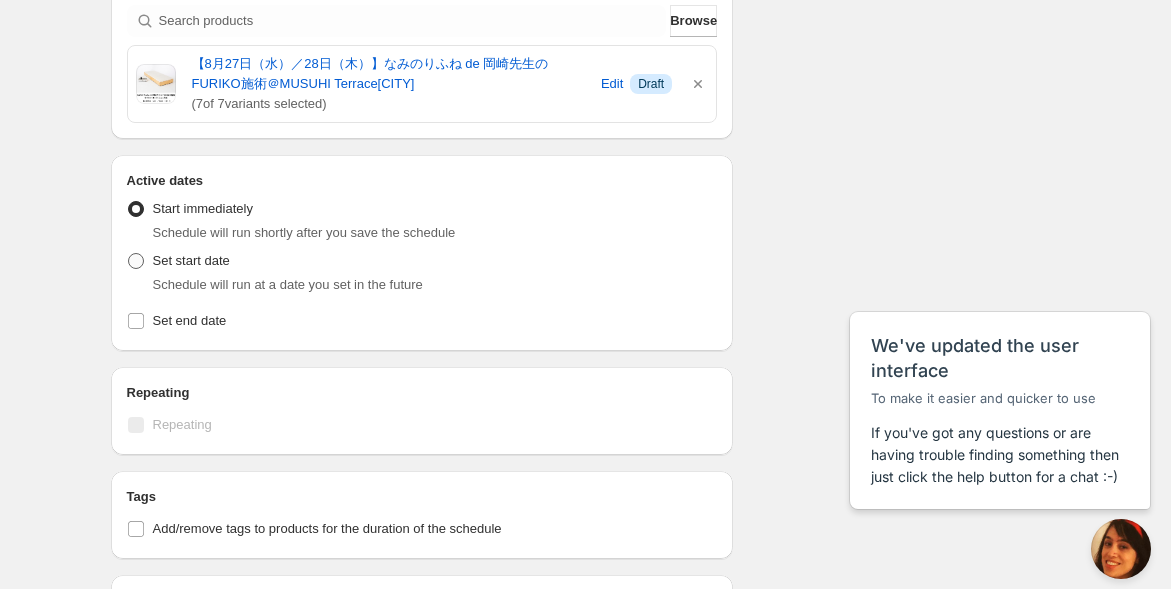 click at bounding box center [136, 261] 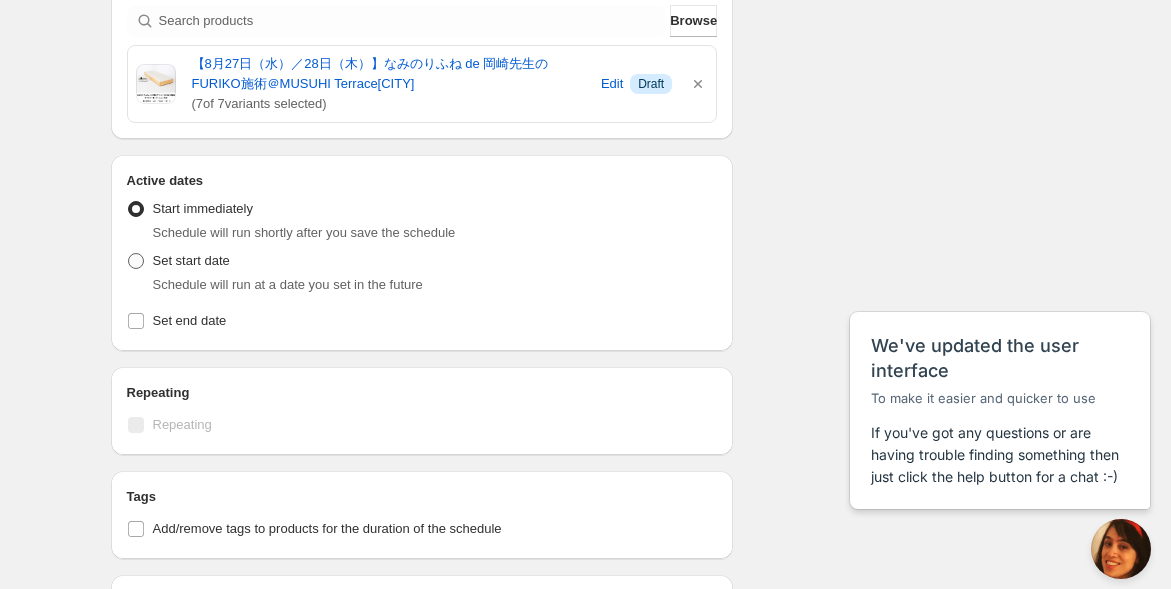 radio on "true" 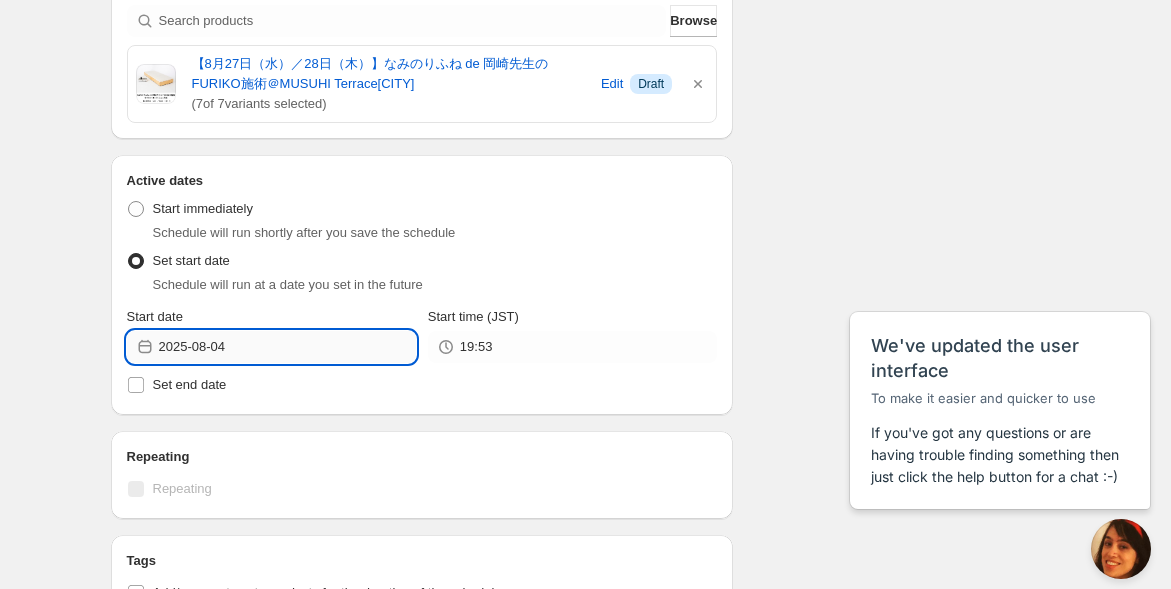 click on "2025-08-04" at bounding box center [287, 347] 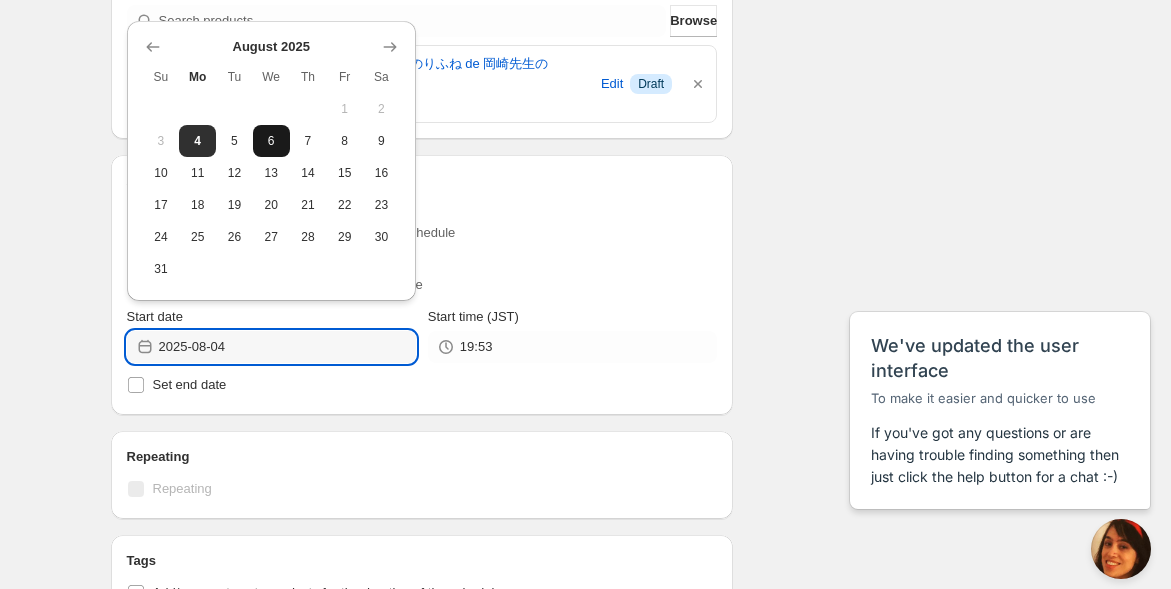 click on "6" at bounding box center [271, 141] 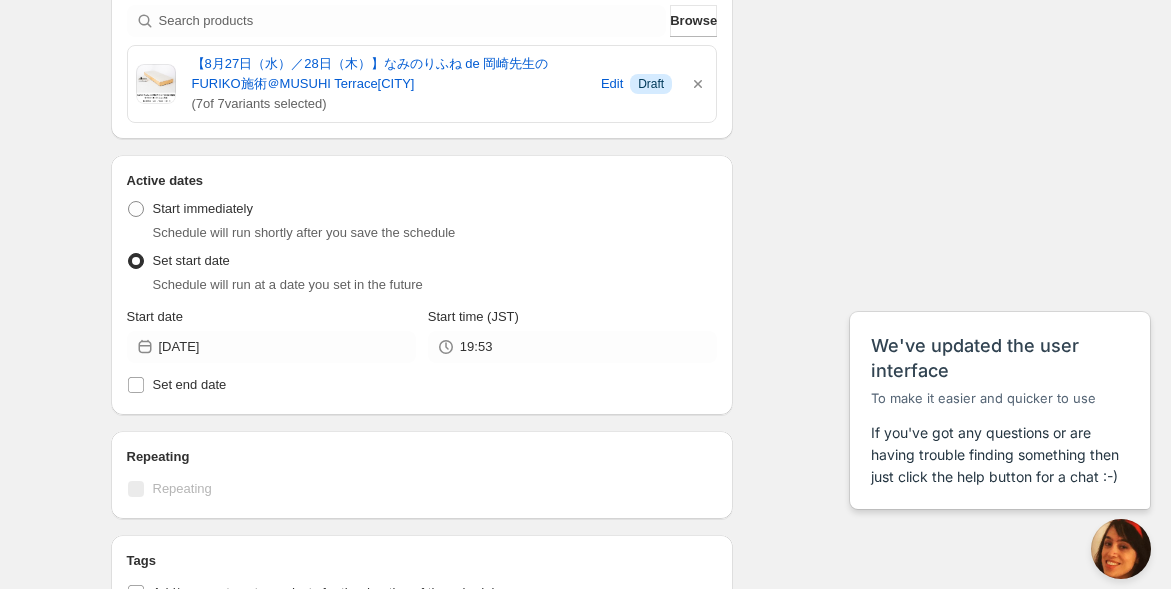 type on "[DATE]" 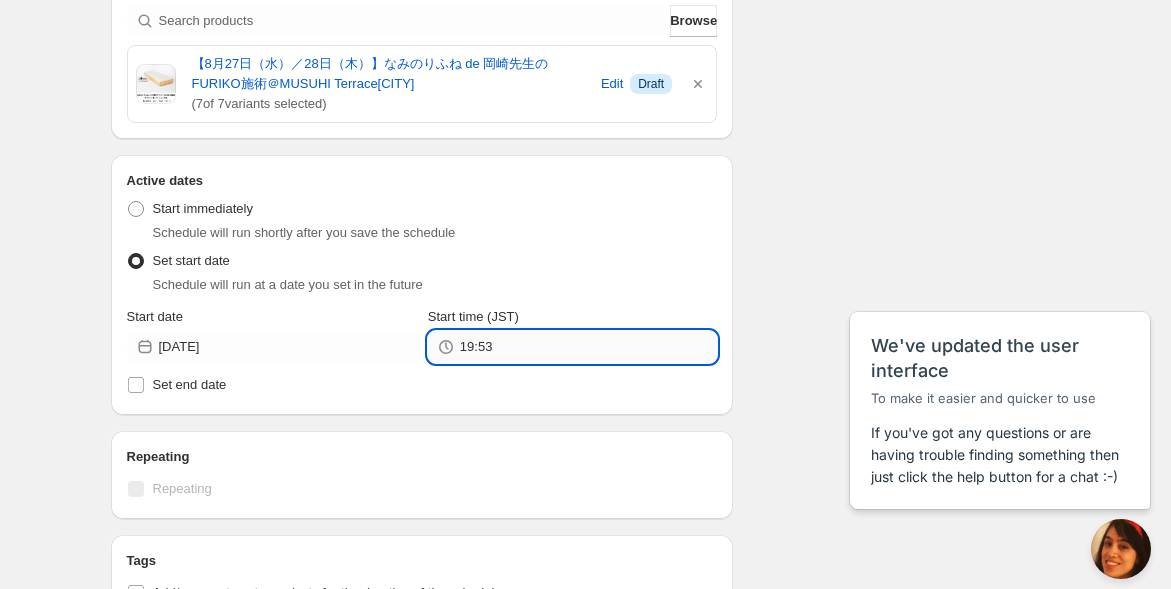 click on "19:53" at bounding box center [588, 347] 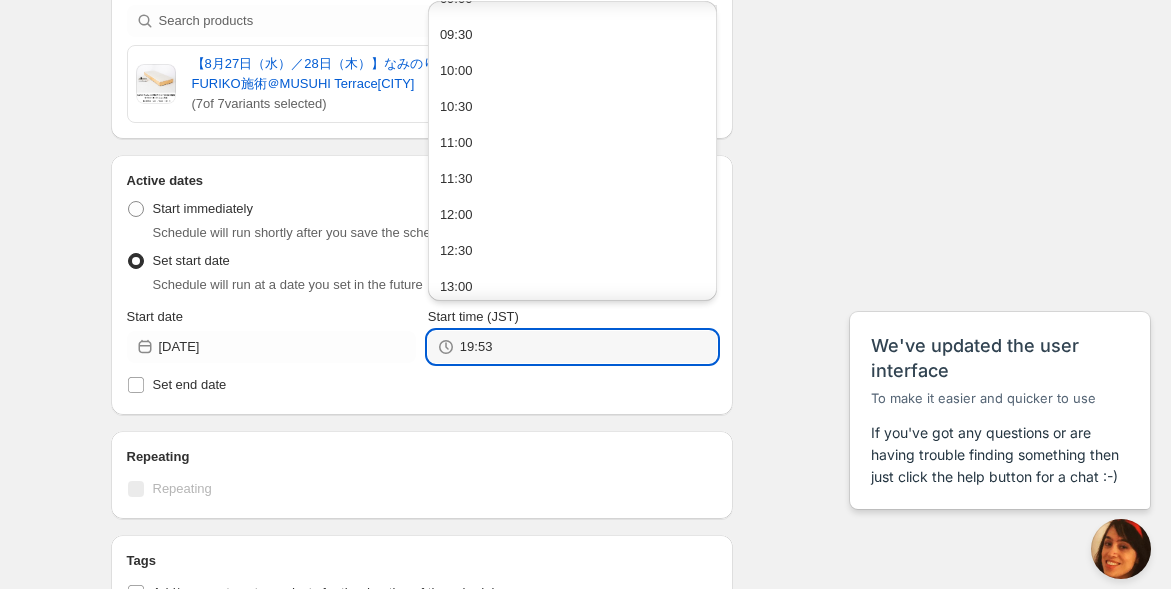 scroll, scrollTop: 777, scrollLeft: 0, axis: vertical 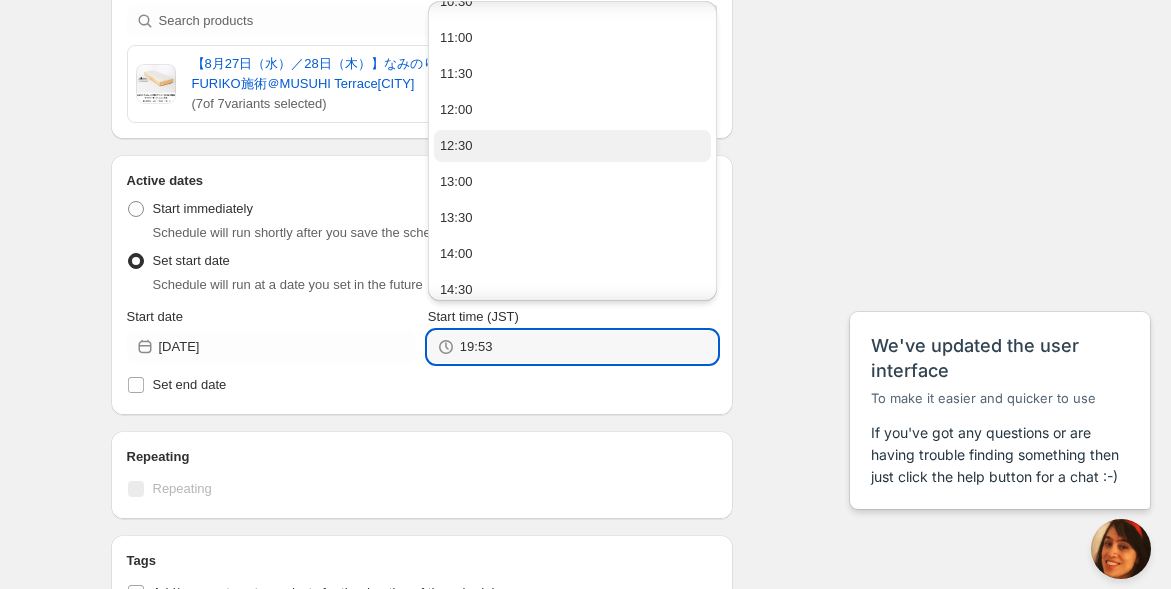 click on "12:30" at bounding box center [572, 146] 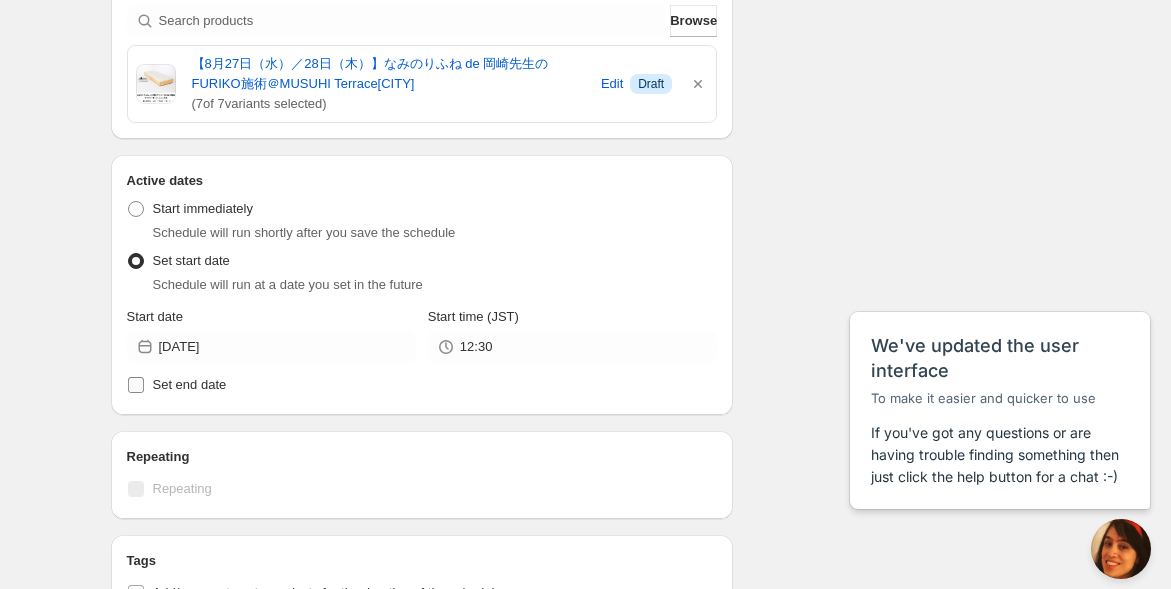 click on "Set end date" at bounding box center [136, 385] 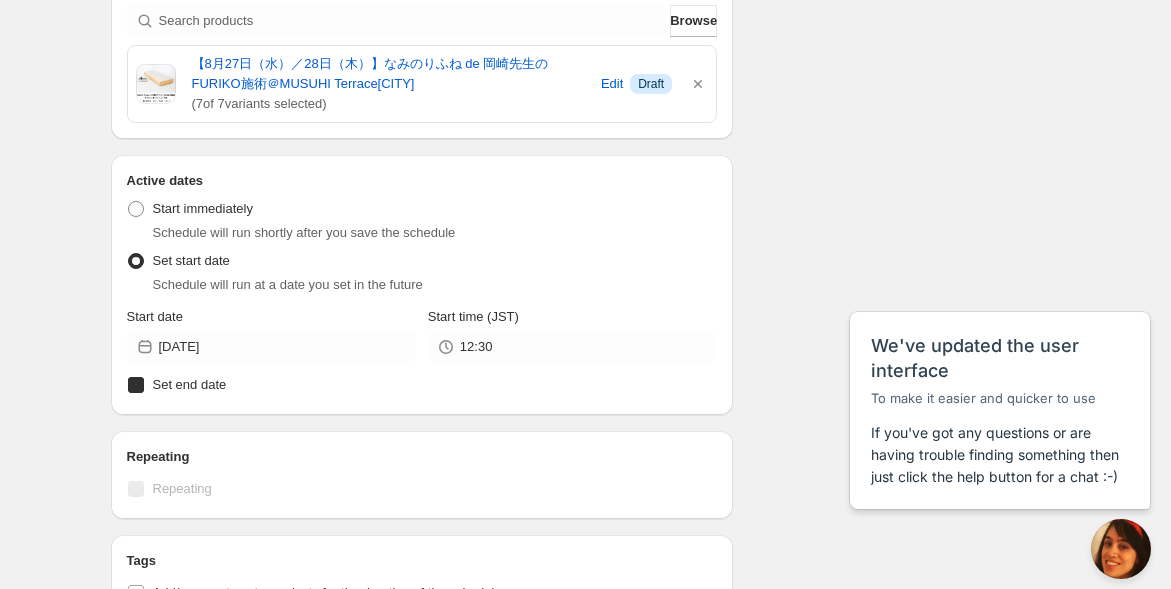 checkbox on "true" 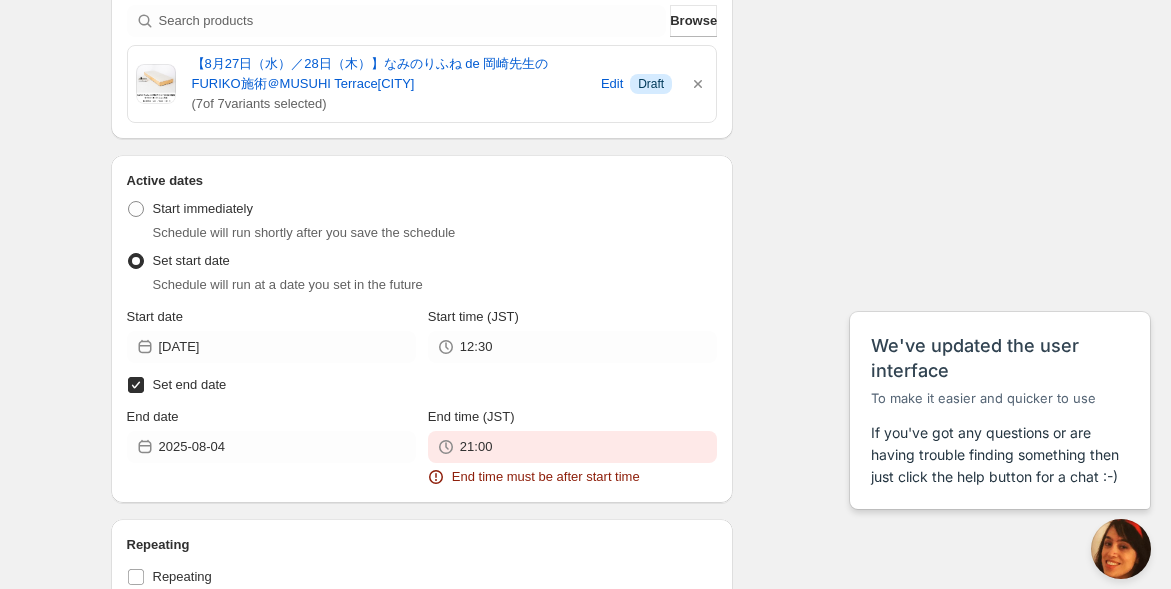 click on "[DATE]FURIKO施術オープン＆アーカイブ. This page is ready [DATE]FURIKO施術オープン＆アーカイブ Duplicate Activate Deactivate More actions Duplicate Activate Deactivate Submit Schedule name [DATE]FURIKO施術オープン＆アーカイブ Your customers won't see this Action Action Publish product(s) Products will be published on the start date Unpublish product(s) Products will be unpublished on the start date Product selection Entity type Specific products Specific collections Specific tags Specific vendors Browse 【[MONTH] [DATE]（[DAY]）／[DATE]（[DAY]）】なみのりふね de [PERSON]のFURIKO施術＠MUSUHI Terrace大阪 ( 7  of   7  variants selected) Edit Info Draft Active dates Active Date Type Start immediately Schedule will run shortly after you save the schedule Set start date Schedule will run at a date you set in the future Start date [DATE] Start time (JST) 12:30 Set end date End date [DATE] End time (JST) 21:00 End time must be after start time Repeating" at bounding box center (585, 374) 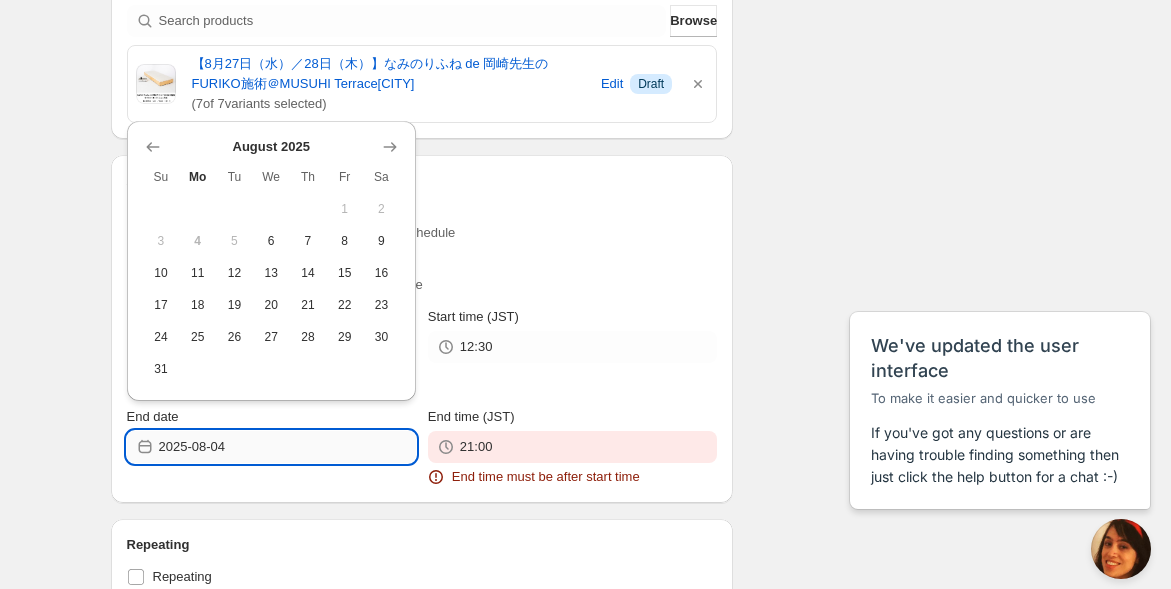 click on "2025-08-04" at bounding box center (287, 447) 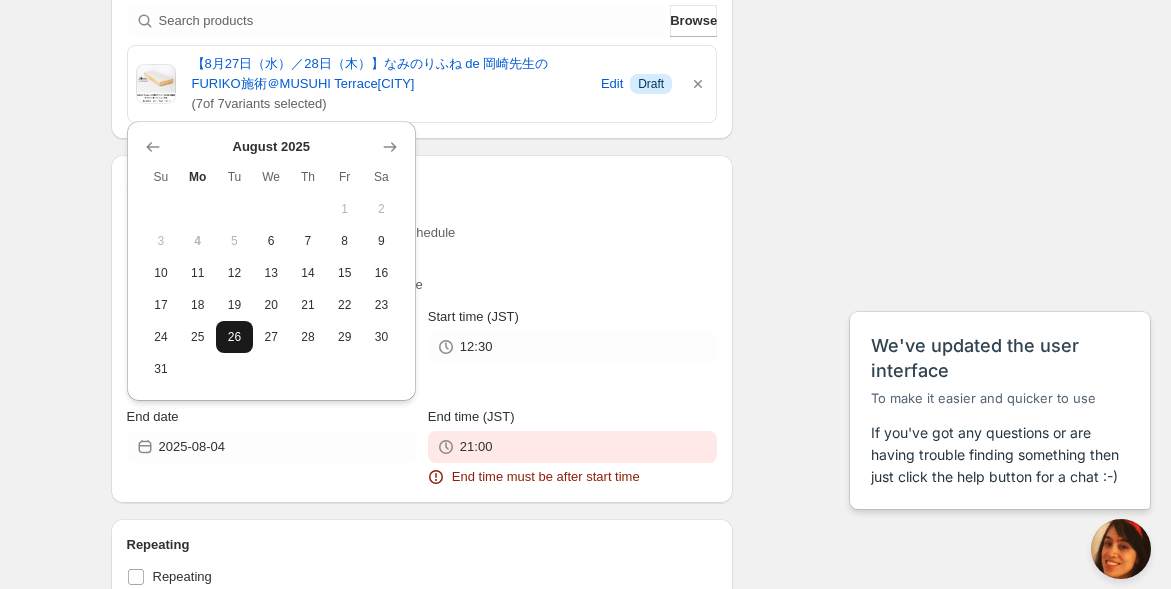 click on "26" at bounding box center (234, 337) 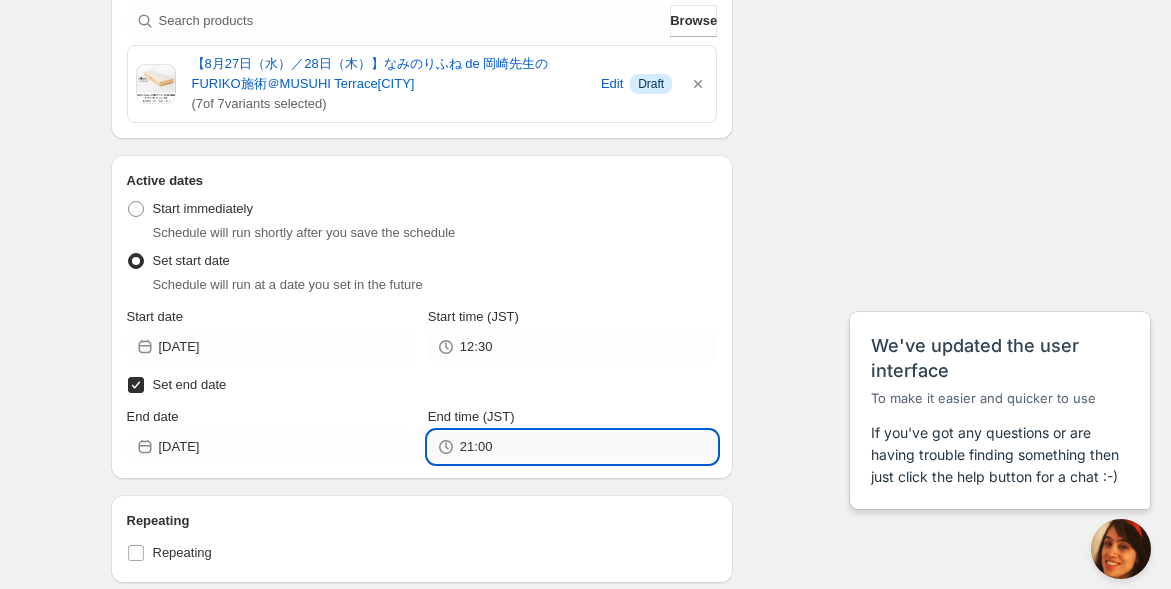 click on "21:00" at bounding box center (588, 447) 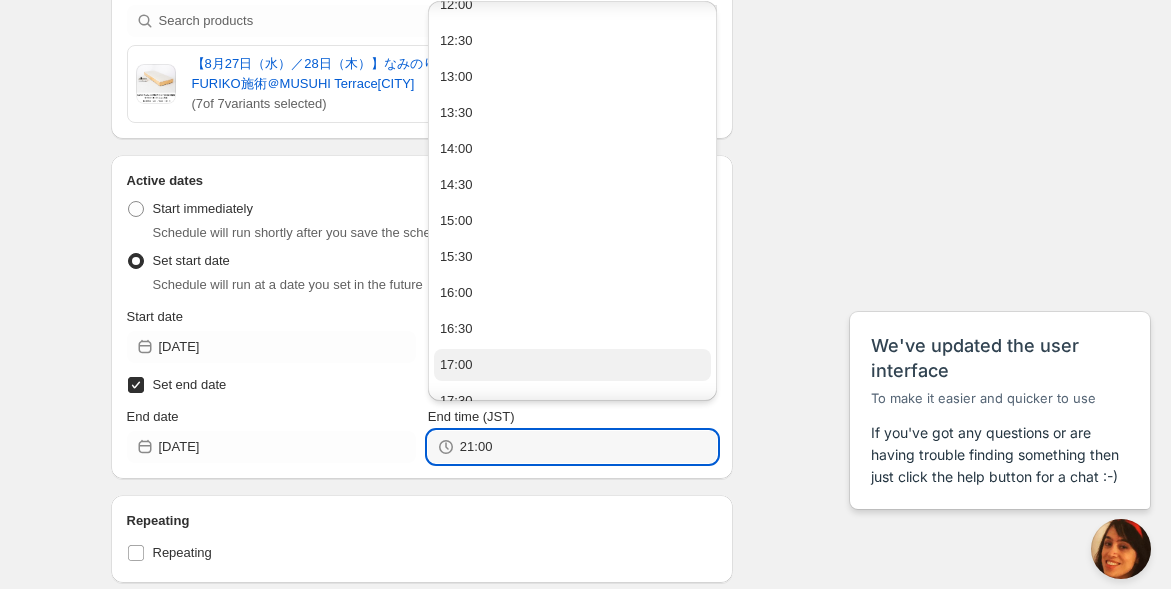 scroll, scrollTop: 1000, scrollLeft: 0, axis: vertical 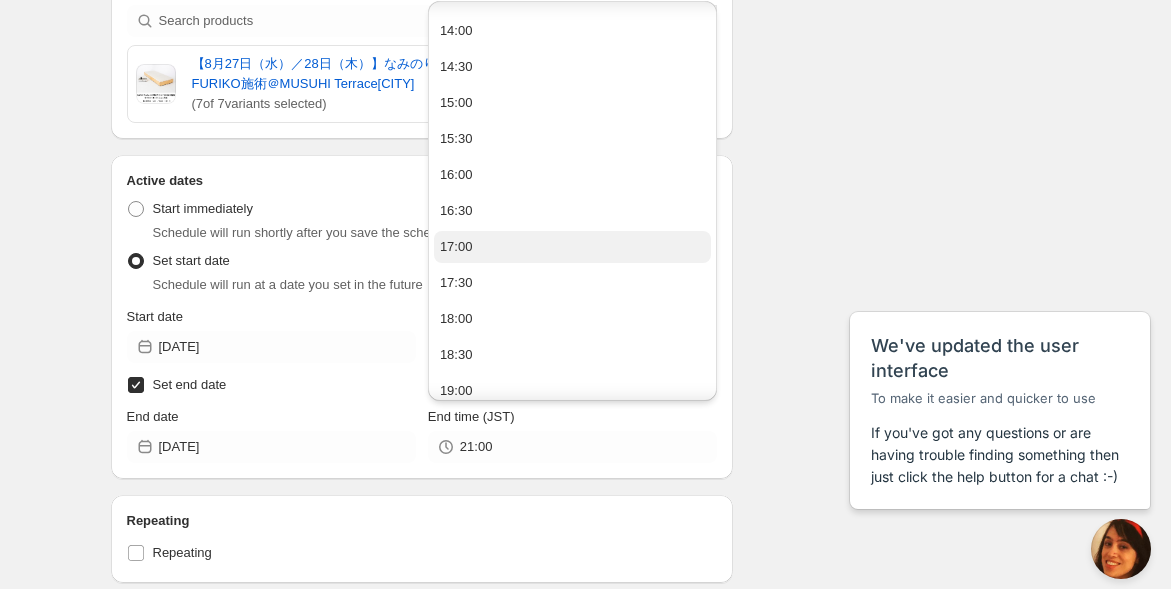 click on "17:00" at bounding box center [572, 247] 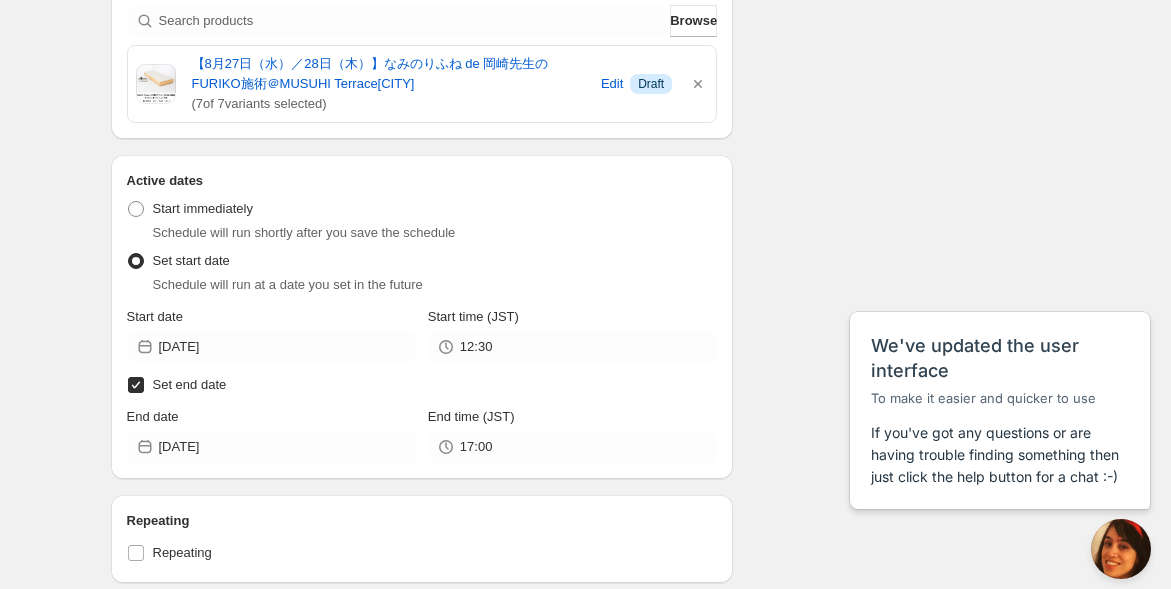 click on "[DATE]FURIKO施術オープン＆アーカイブ. This page is ready [DATE]FURIKO施術オープン＆アーカイブ Duplicate Activate Deactivate More actions Duplicate Activate Deactivate Submit Schedule name [DATE]FURIKO施術オープン＆アーカイブ Your customers won't see this Action Action Publish product(s) Products will be published on the start date Unpublish product(s) Products will be unpublished on the start date Product selection Entity type Specific products Specific collections Specific tags Specific vendors Browse 【[MONTH] [DATE]（[DAY]）／[DATE]（[DAY]）】なみのりふね de [PERSON]のFURIKO施術＠MUSUHI Terrace大阪 ( 7  of   7  variants selected) Edit Info Draft Active dates Active Date Type Start immediately Schedule will run shortly after you save the schedule Set start date Schedule will run at a date you set in the future Start date [DATE] Start time (JST) 12:30 Set end date End date [DATE] End time (JST) 17:00 Repeating Repeating Ok Cancel Every 1 Date range Days Weeks Months Years Days Ends Never On specific date After a number of occurances" at bounding box center (585, 362) 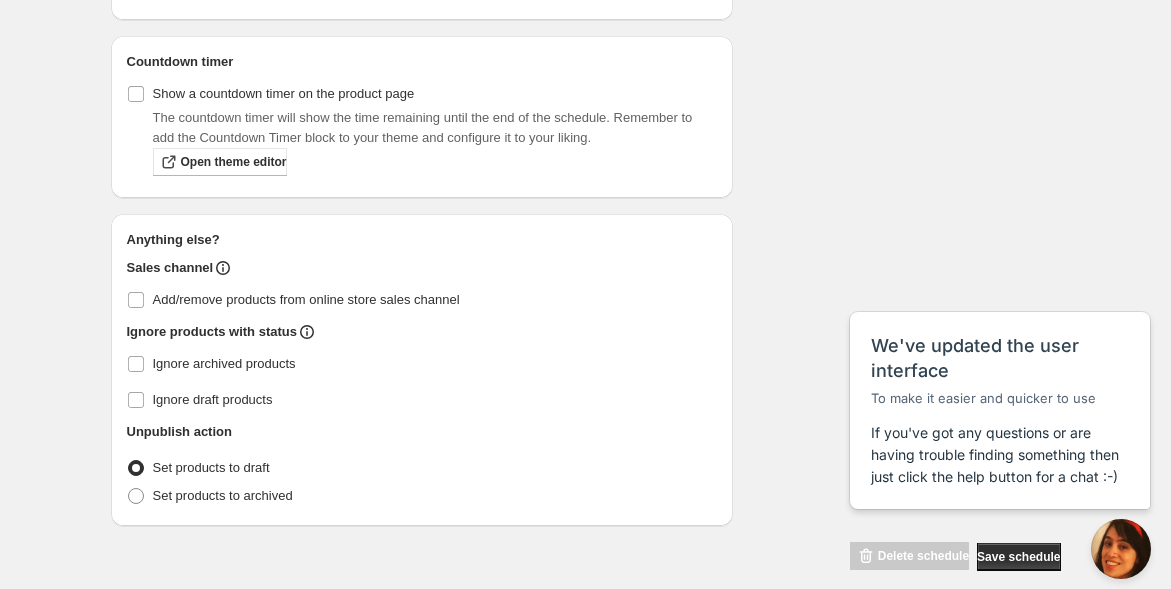 scroll, scrollTop: 1240, scrollLeft: 0, axis: vertical 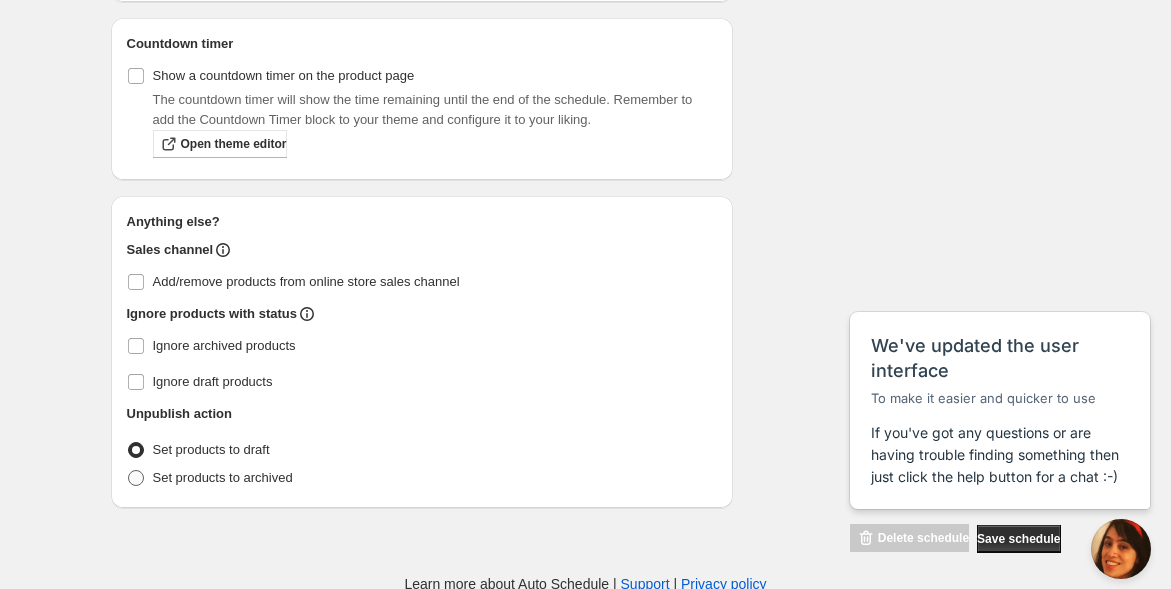 click at bounding box center [136, 478] 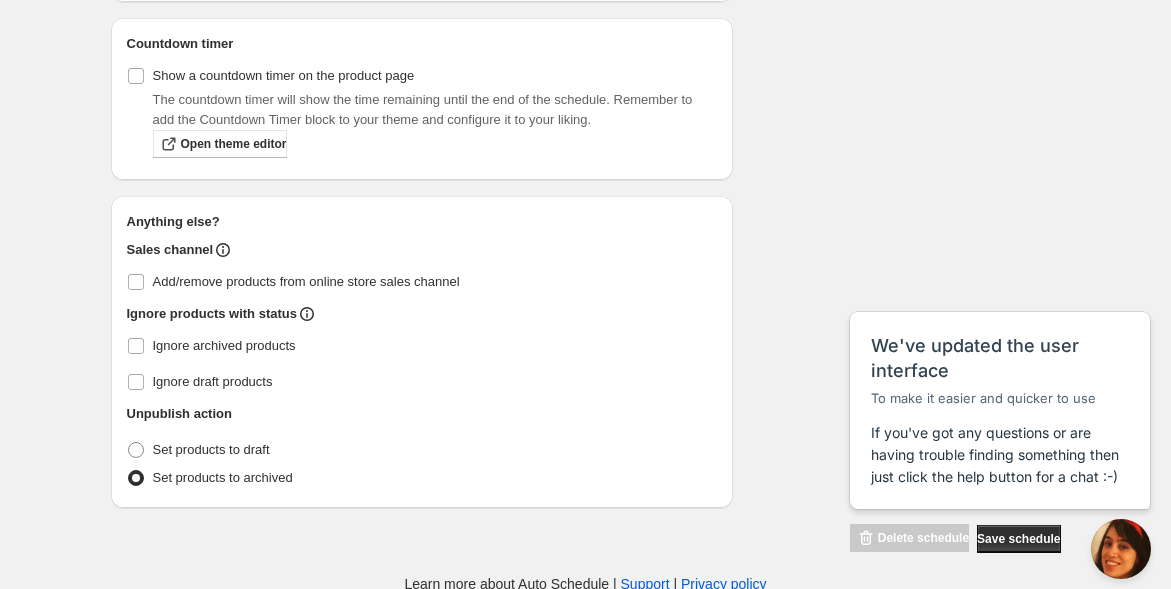 scroll, scrollTop: 0, scrollLeft: 0, axis: both 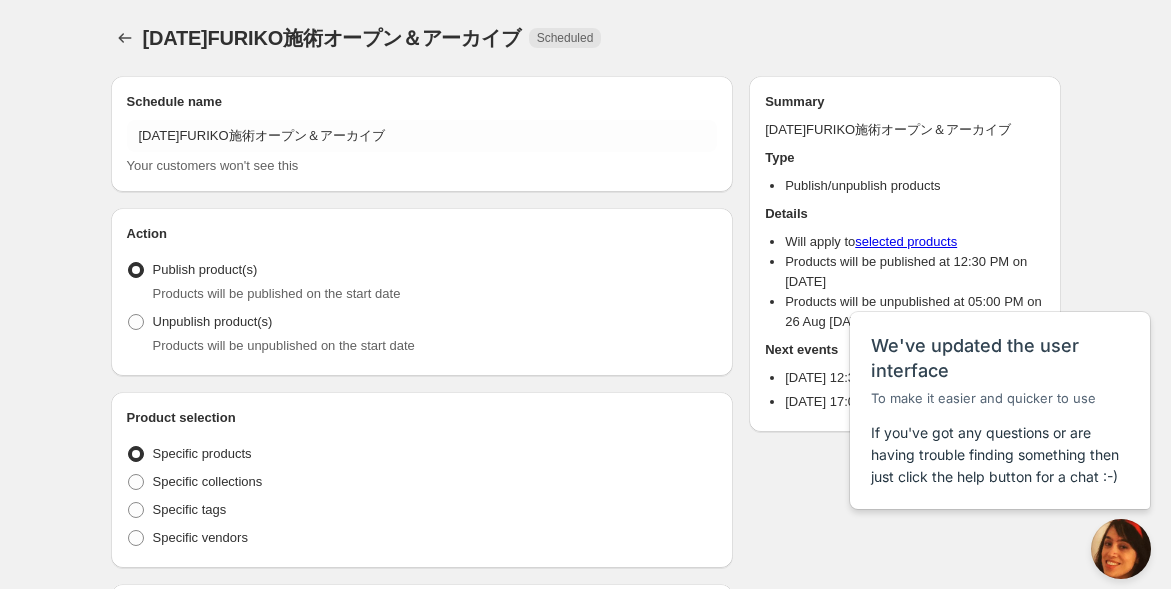 radio on "true" 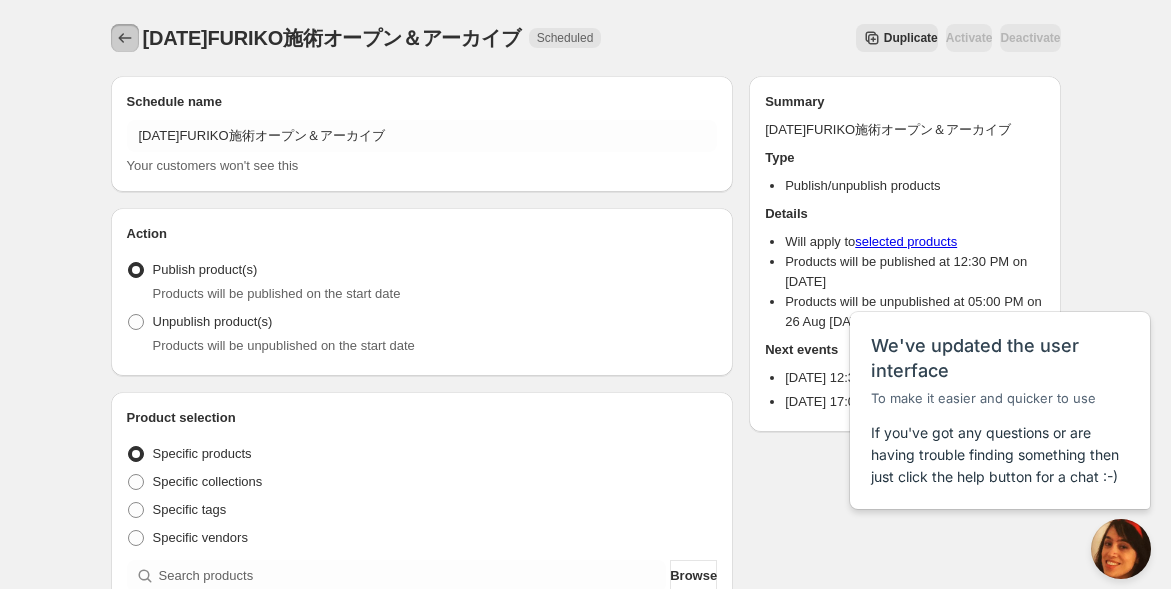 click 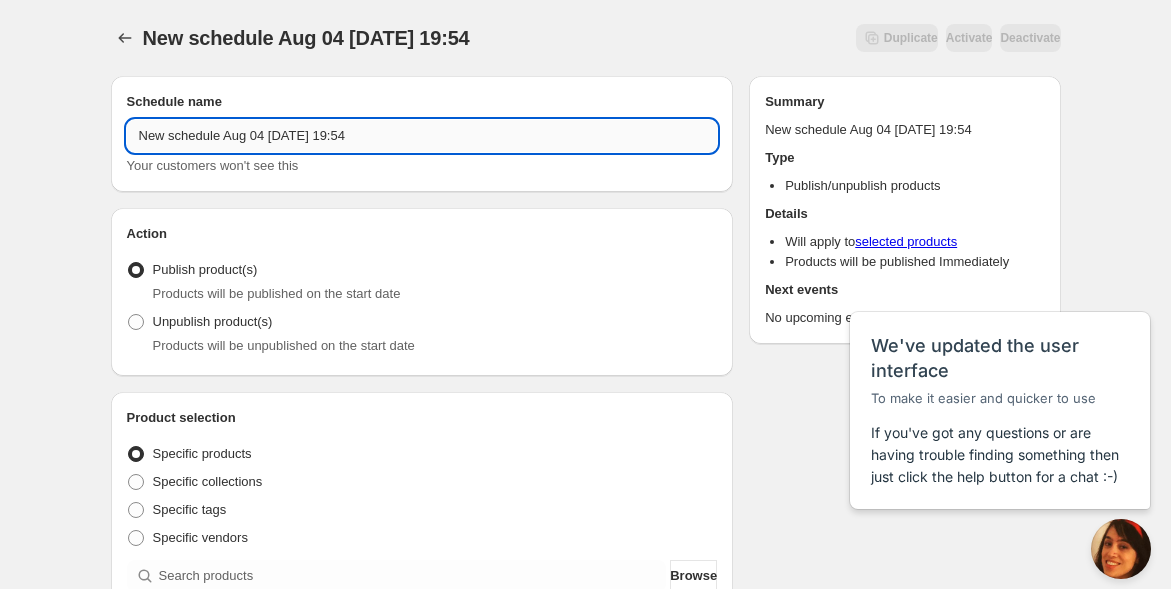 click on "New schedule Aug 04 [DATE] 19:54" at bounding box center [422, 136] 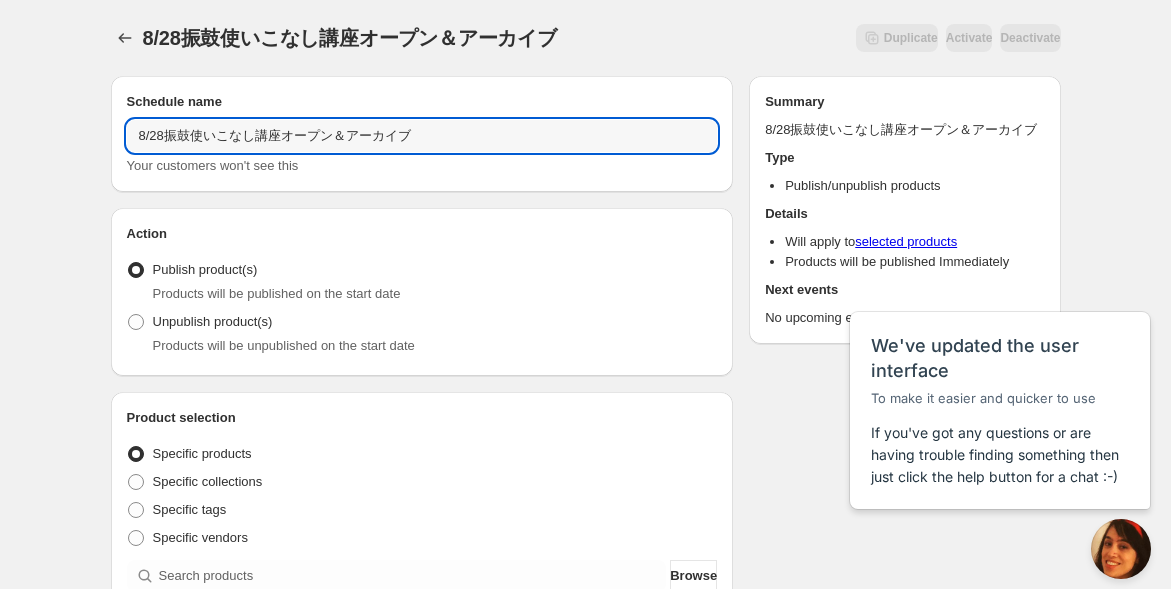 type on "8/28振鼓使いこなし講座オープン＆アーカイブ" 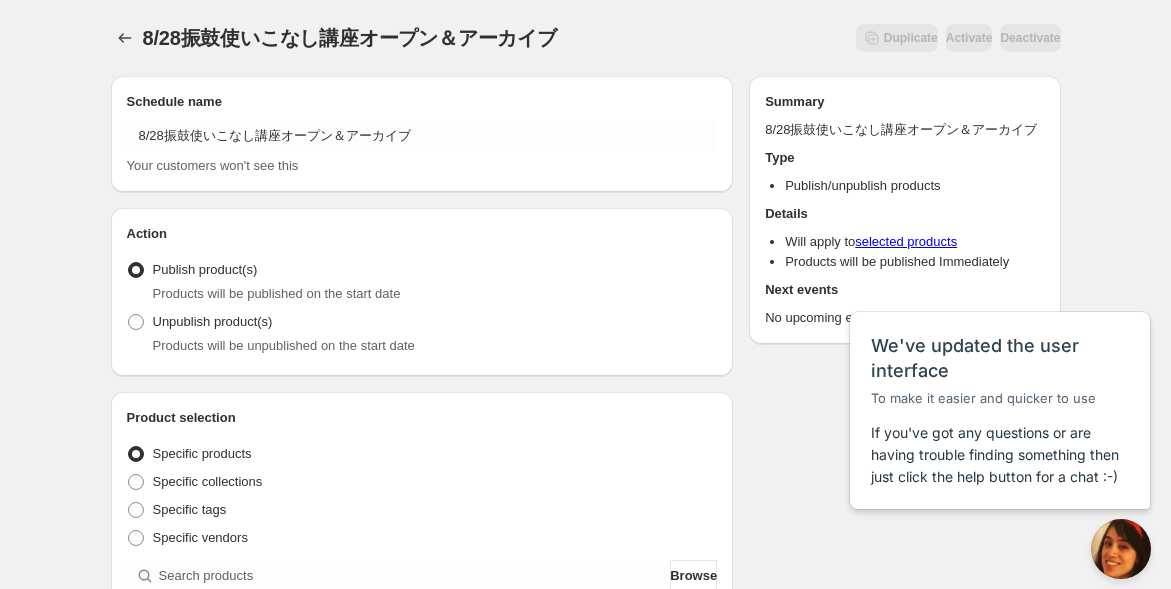 click on "8/28振鼓使いこなし講座オープン＆アーカイブ. This page is ready 8/28振鼓使いこなし講座オープン＆アーカイブ Duplicate Activate Deactivate More actions Duplicate Activate Deactivate Submit Schedule name 8/28振鼓使いこなし講座オープン＆アーカイブ Your customers won't see this Action Action Publish product(s) Products will be published on the start date Unpublish product(s) Products will be unpublished on the start date Product selection Entity type Specific products Specific collections Specific tags Specific vendors Browse Active dates Active Date Type Start immediately Schedule will run shortly after you save the schedule Set start date Schedule will run at a date you set in the future Set end date Repeating Repeating Ok Cancel Every 1 Date range Days Weeks Months Years Days Ends Never On specific date After a number of occurances Tags Add/remove tags to products for the duration of the schedule Countdown timer Show a countdown timer on the product page" at bounding box center (585, 762) 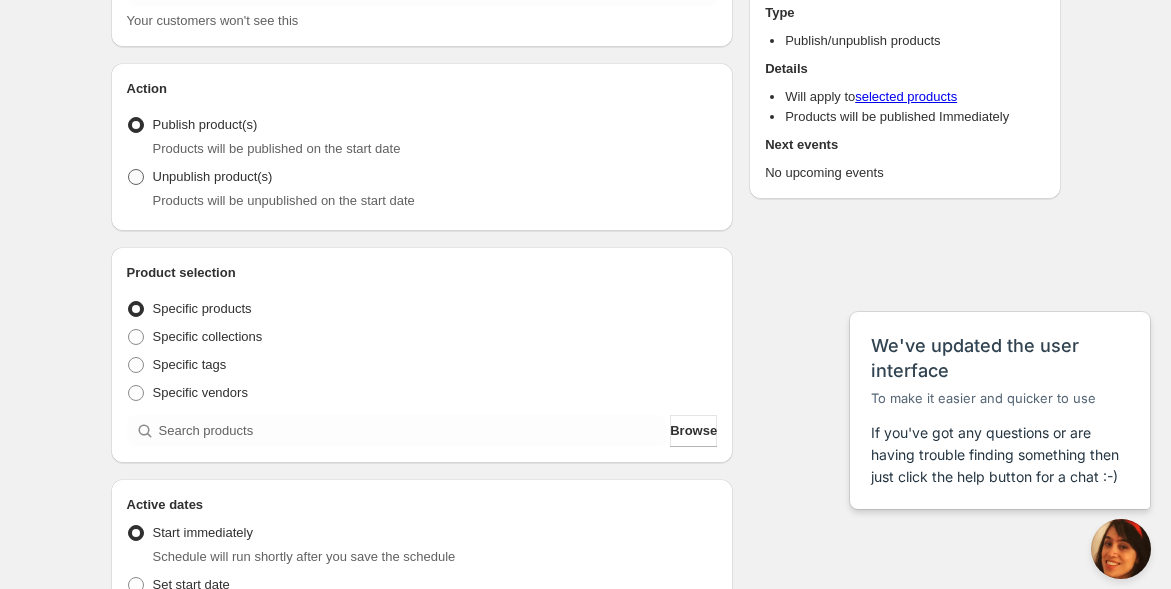 scroll, scrollTop: 222, scrollLeft: 0, axis: vertical 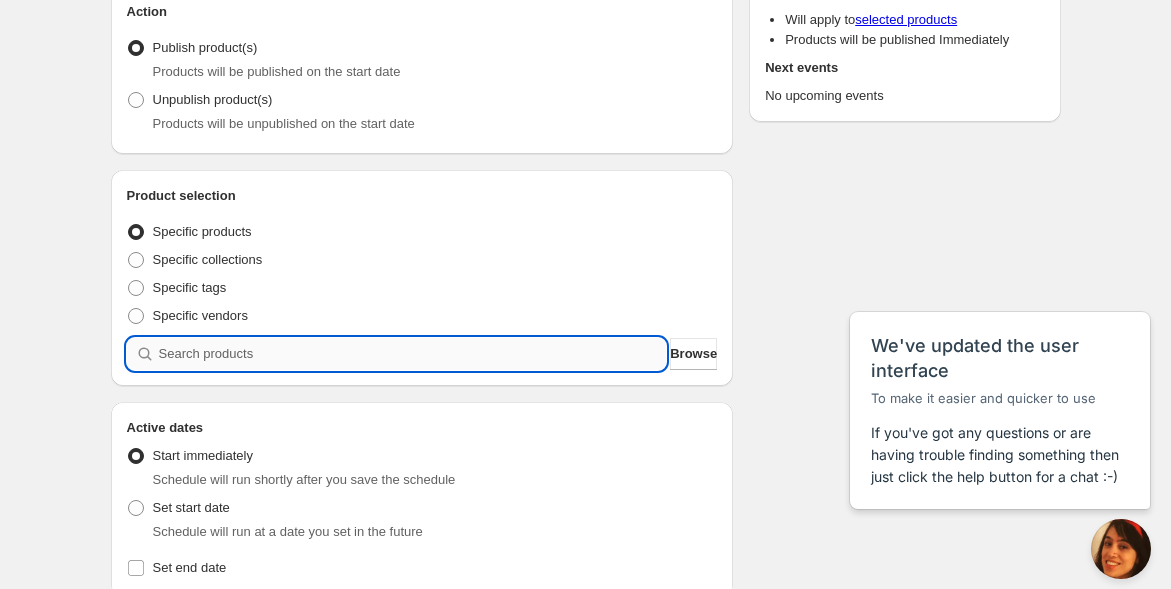 click at bounding box center (413, 354) 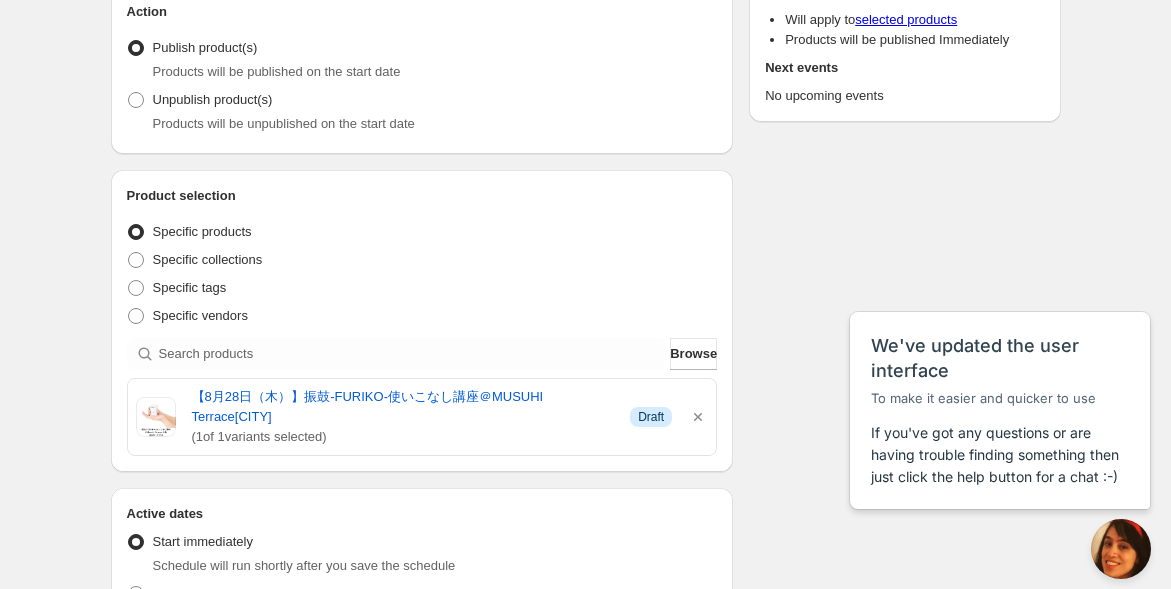 click on "[DATE]振鼓使いこなし講座オープン＆アーカイブ. This page is ready [DATE]振鼓使いこなし講座オープン＆アーカイブ Duplicate Activate Deactivate More actions Duplicate Activate Deactivate Submit Schedule name [DATE]振鼓使いこなし講座オープン＆アーカイブ Your customers won't see this Action Action Publish product(s) Products will be published on the start date Unpublish product(s) Products will be unpublished on the start date Product selection Entity type Specific products Specific collections Specific tags Specific vendors Browse 【[DATE]（[DAY]）】振鼓-FURIKO-使いこなし講座＠MUSUHI Terrace大阪 ( 1  of   1  variants selected) Info Draft Active dates Active Date Type Start immediately Schedule will run shortly after you save the schedule Set start date Schedule will run at a date you set in the future Set end date Repeating Repeating Ok Cancel Every 1 Date range Days Weeks Months Years Days Ends Never On specific date After a number of occurances" at bounding box center (585, 583) 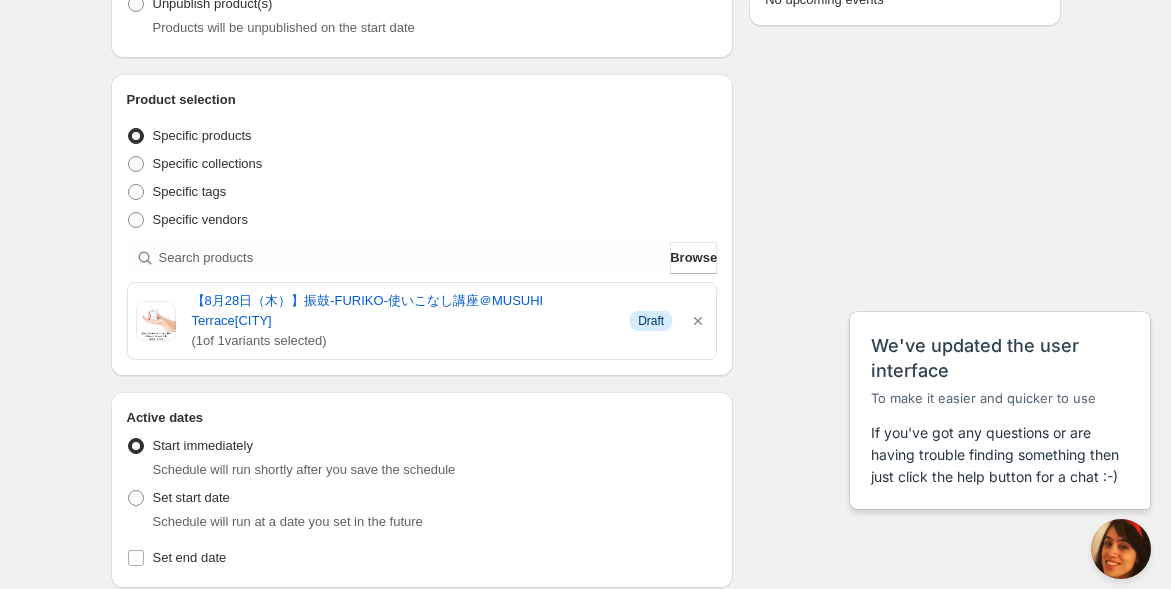 scroll, scrollTop: 555, scrollLeft: 0, axis: vertical 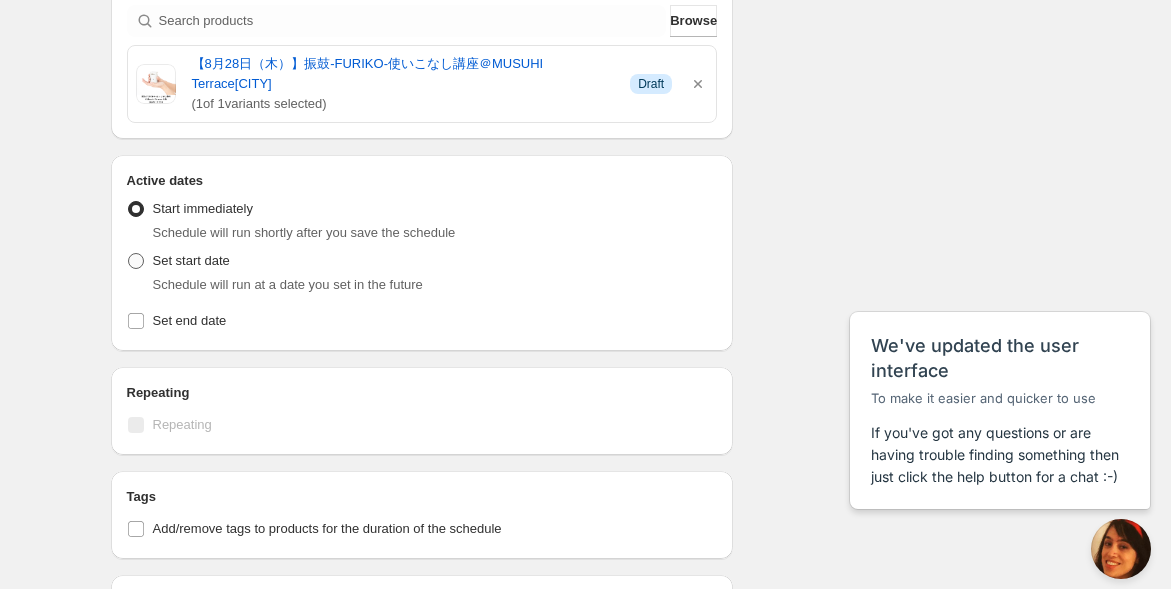 click at bounding box center (136, 261) 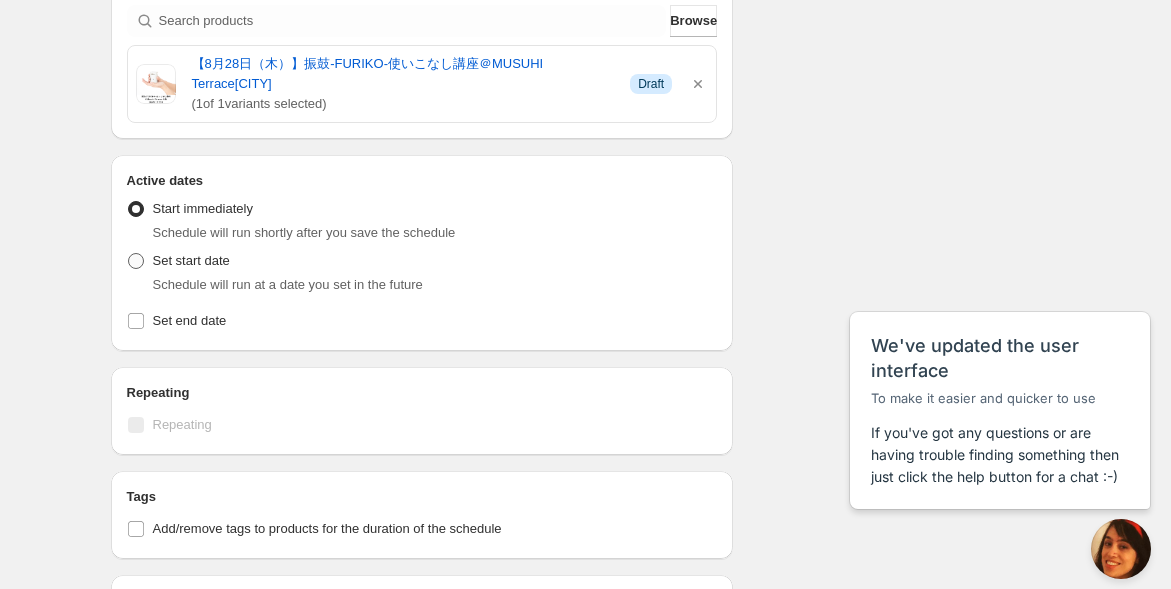 radio on "true" 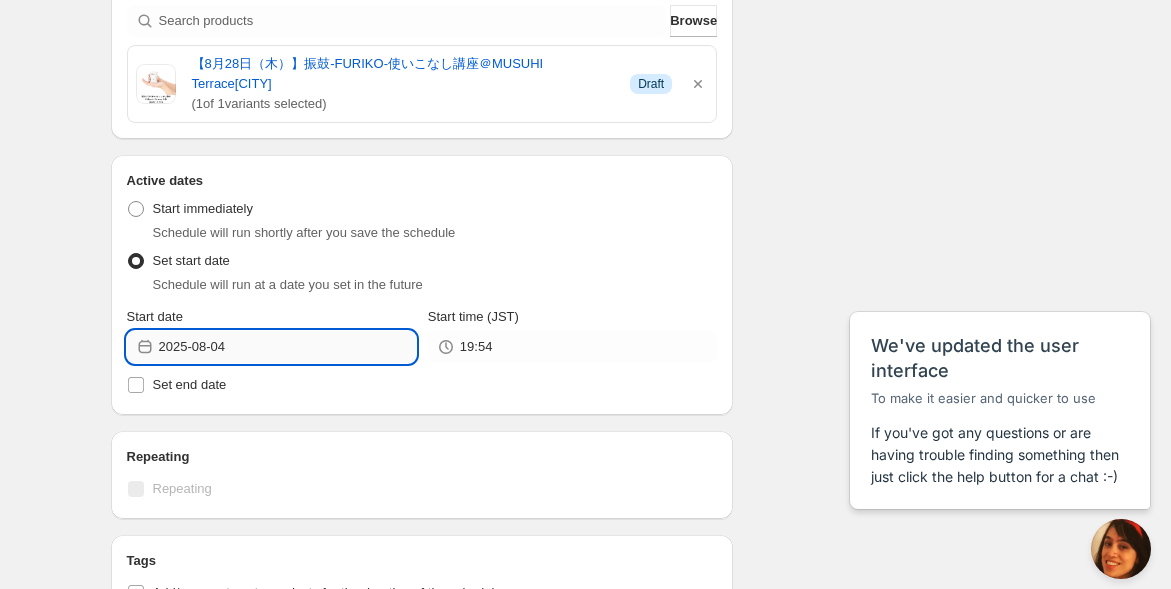 click on "2025-08-04" at bounding box center [287, 347] 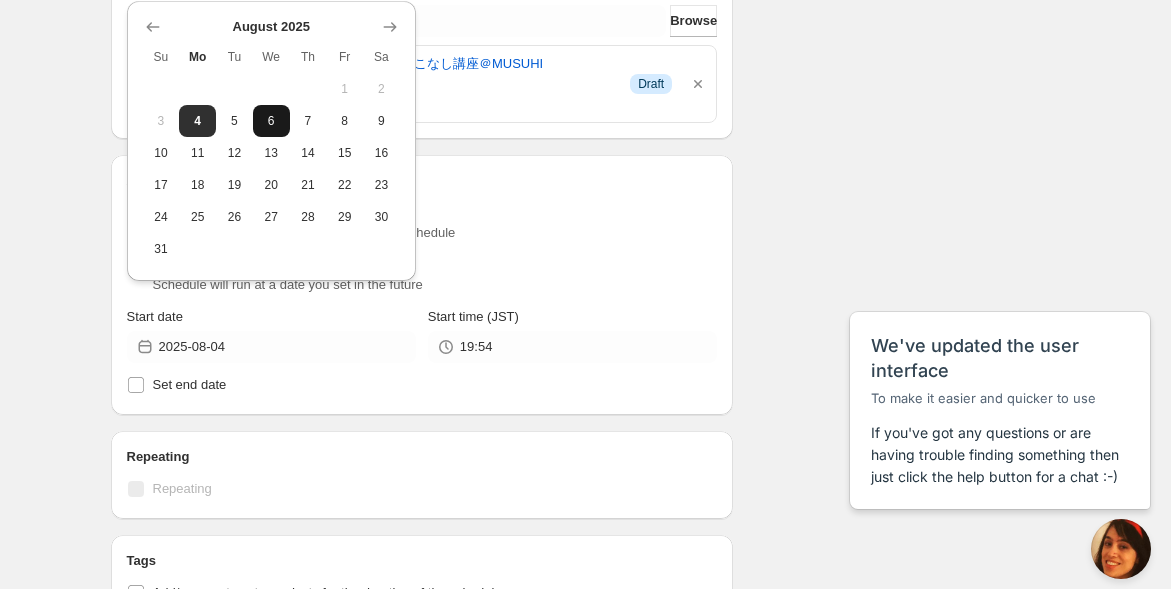 click on "6" at bounding box center [271, 121] 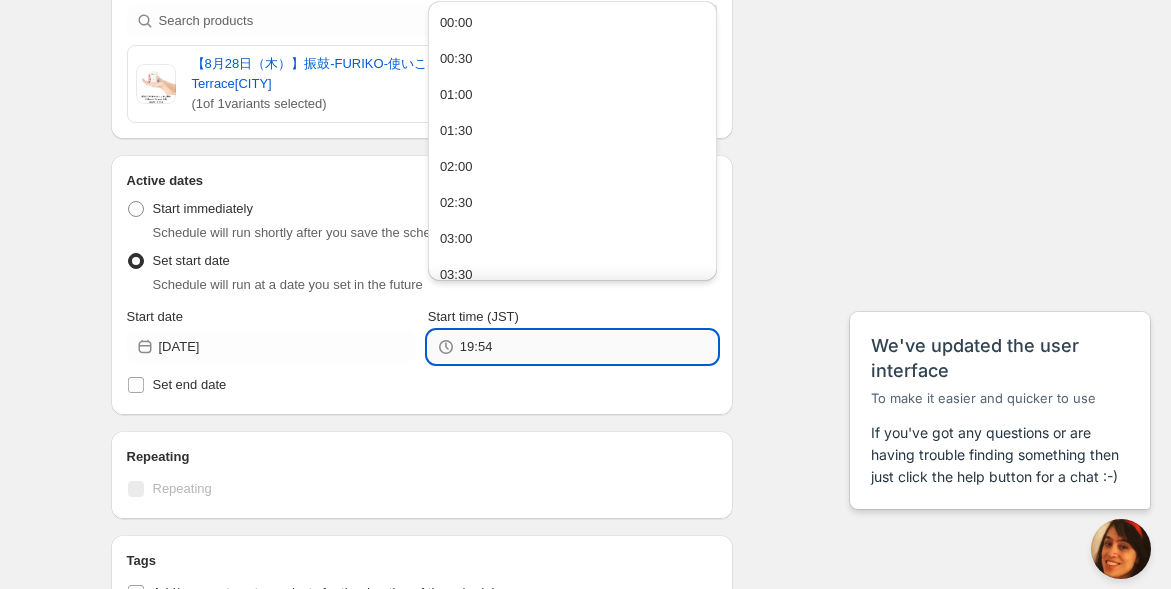 click on "19:54" at bounding box center [588, 347] 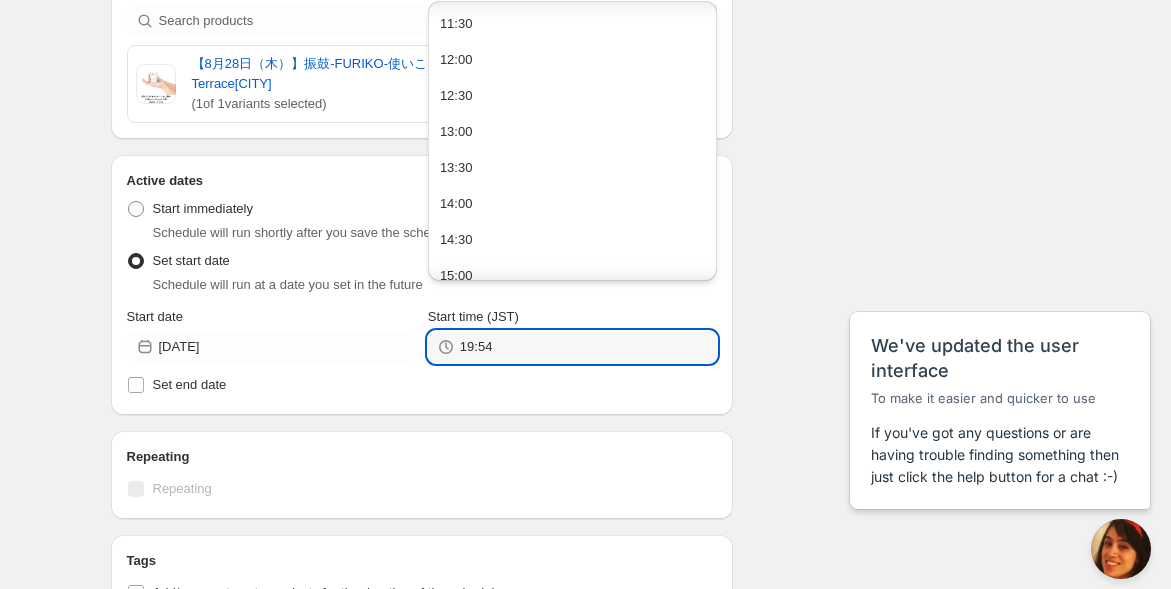 scroll, scrollTop: 777, scrollLeft: 0, axis: vertical 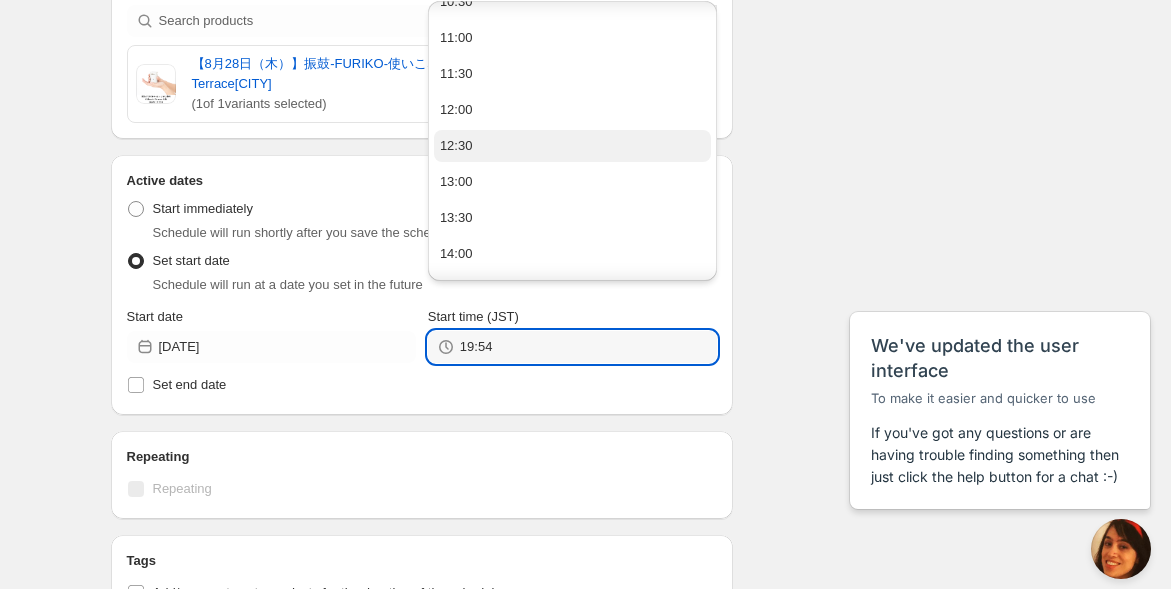 click on "12:30" at bounding box center (572, 146) 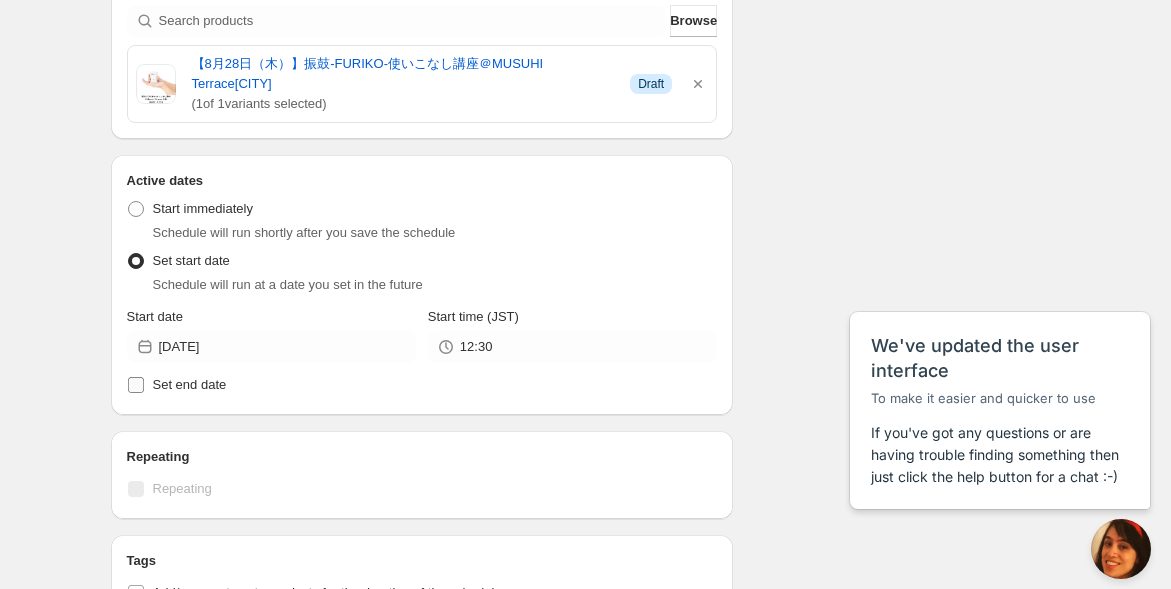 click on "Set end date" at bounding box center [136, 385] 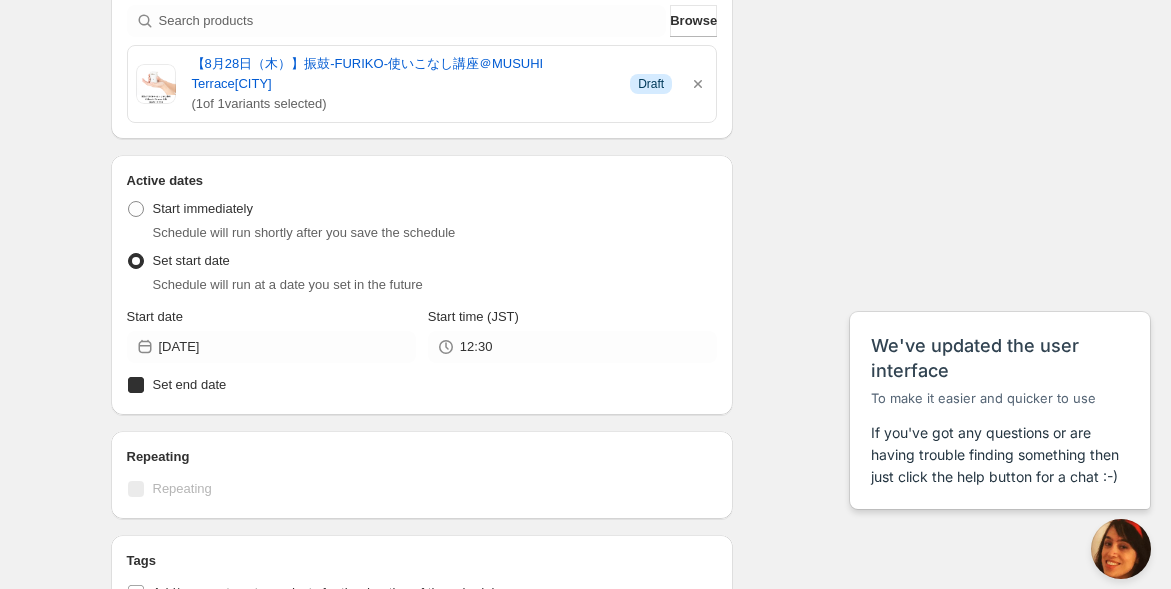 checkbox on "true" 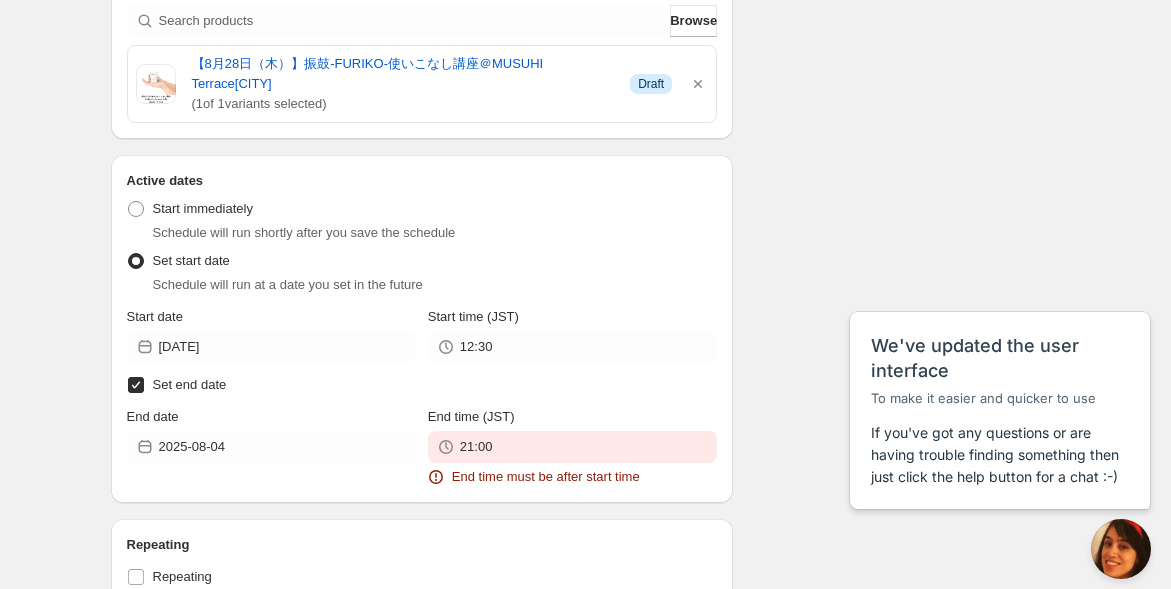 click on "8/28振鼓使いこなし講座オープン＆アーカイブ. This page is ready 8/28振鼓使いこなし講座オープン＆アーカイブ Duplicate Activate Deactivate More actions Duplicate Activate Deactivate Submit Schedule name 8/28振鼓使いこなし講座オープン＆アーカイブ Your customers won't see this Action Action Publish product(s) Products will be published on the start date Unpublish product(s) Products will be unpublished on the start date Product selection Entity type Specific products Specific collections Specific tags Specific vendors Browse 【8月28日（木）】振鼓-FURIKO-使いこなし講座＠MUSUHI Terrace[CITY] ( 1  of   1  variants selected) Info Draft Active dates Active Date Type Start immediately Schedule will run shortly after you save the schedule Set start date Schedule will run at a date you set in the future Start date [DATE] Start time (JST) 12:30 Set end date End date [DATE] End time (JST) 21:00 End time must be after start time Repeating Ok 1" at bounding box center (585, 374) 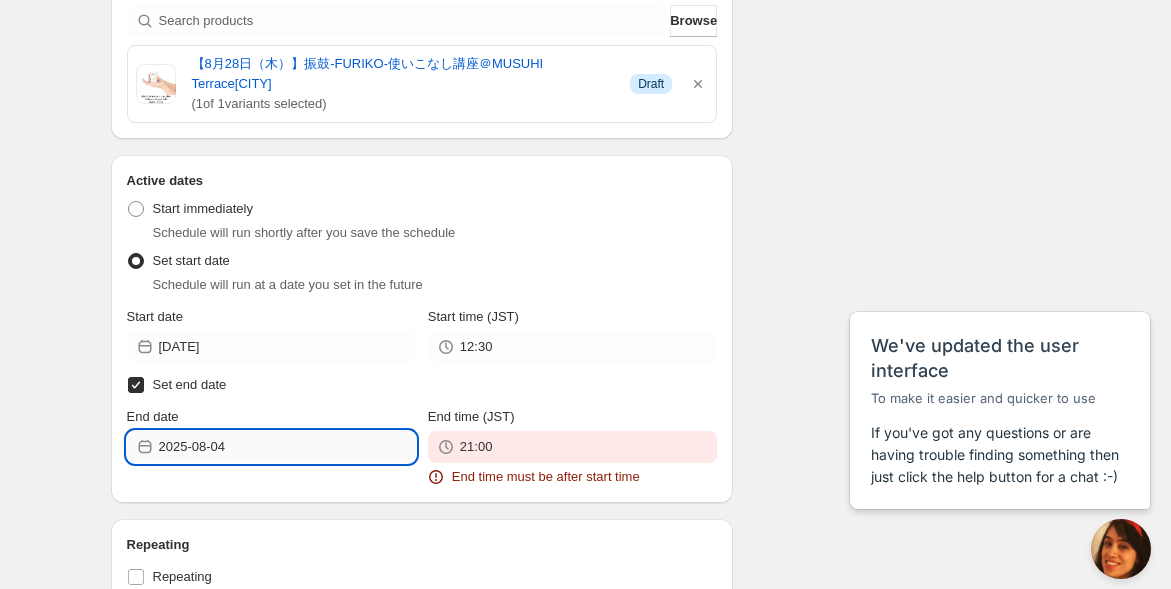 click on "2025-08-04" at bounding box center [287, 447] 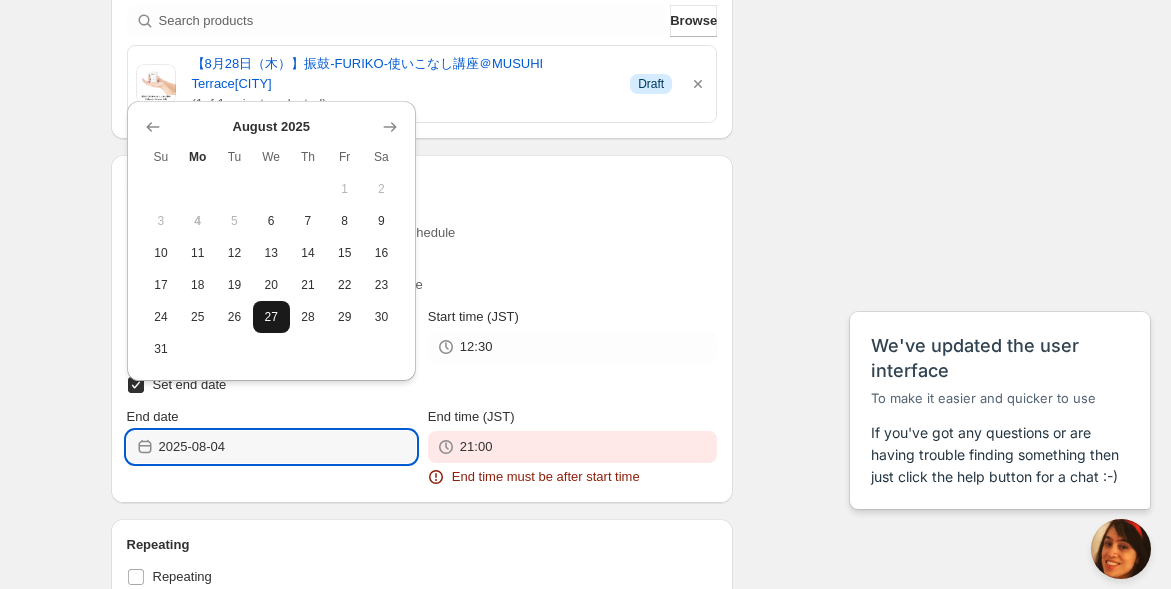click on "27" at bounding box center [271, 317] 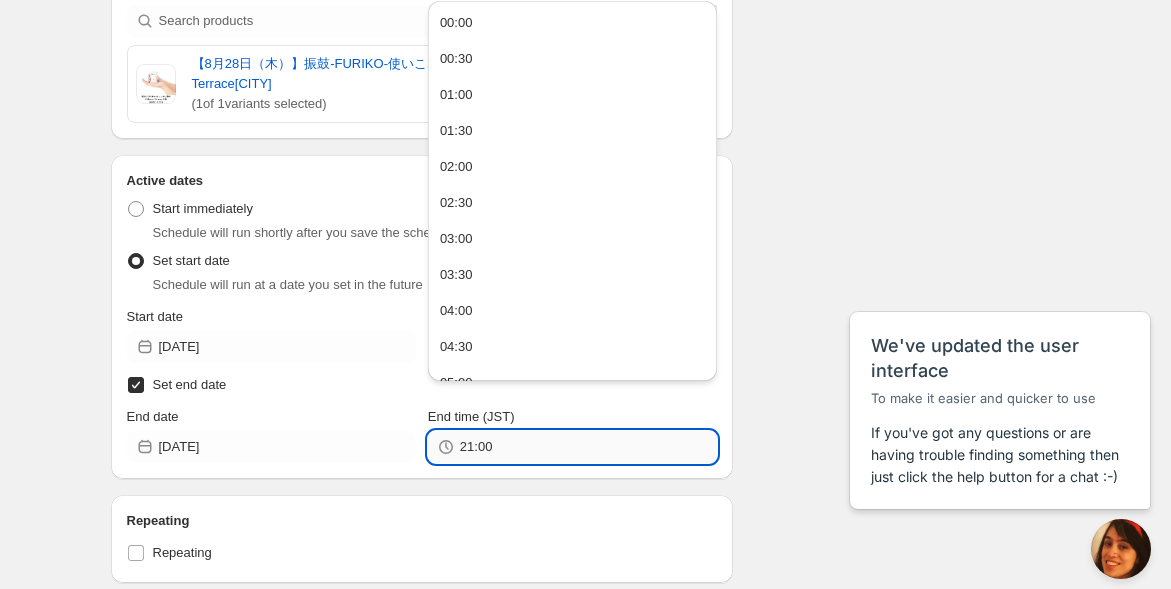 click on "21:00" at bounding box center [588, 447] 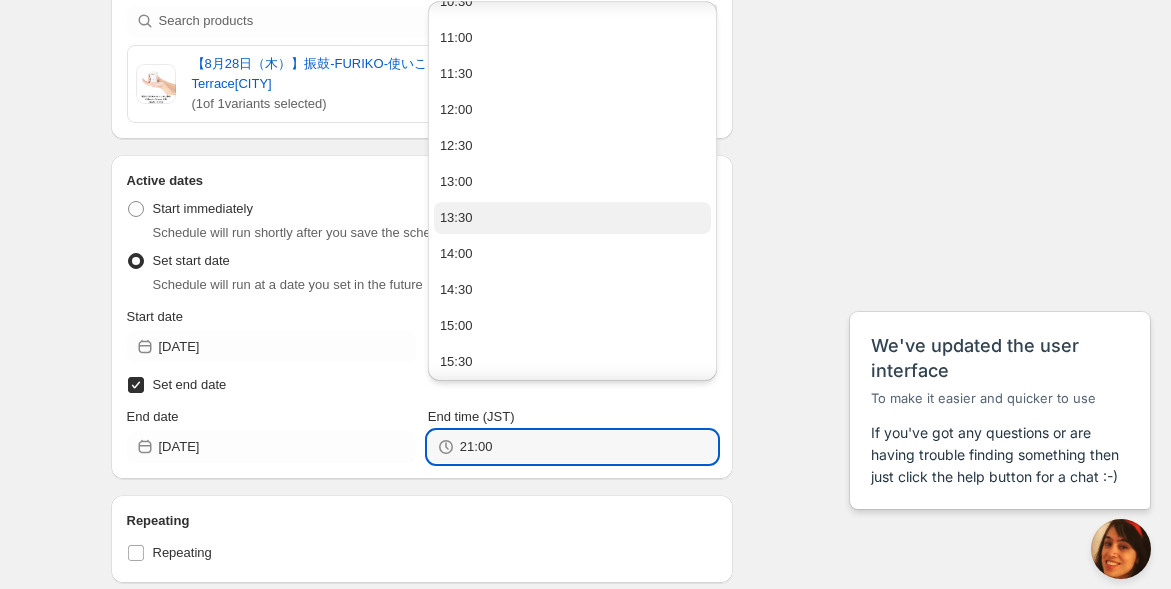 scroll, scrollTop: 888, scrollLeft: 0, axis: vertical 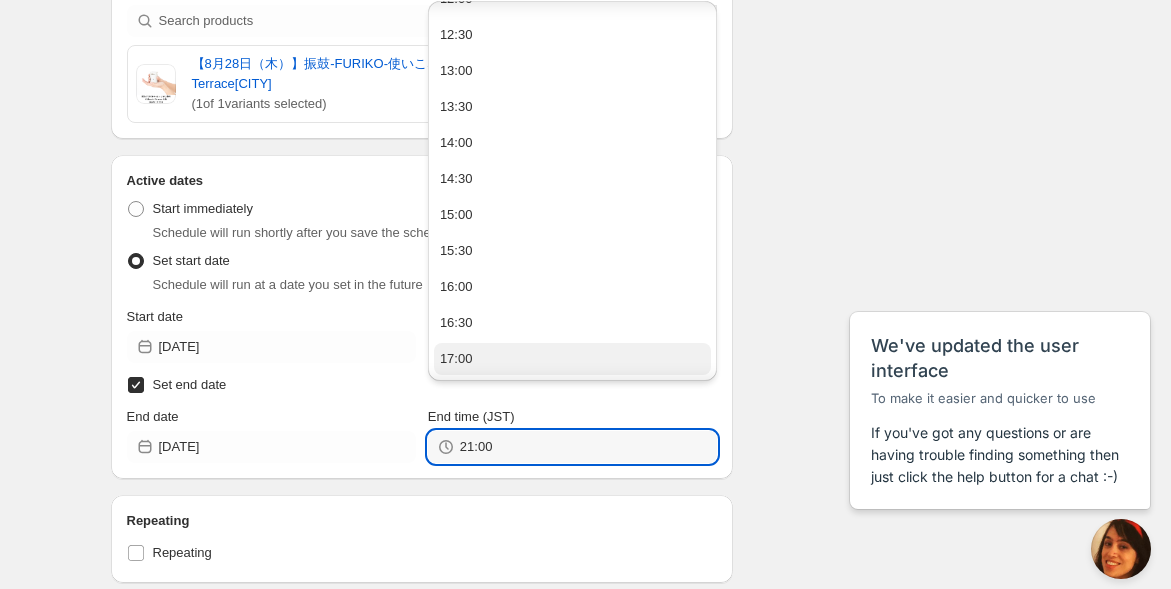 click on "17:00" at bounding box center (572, 359) 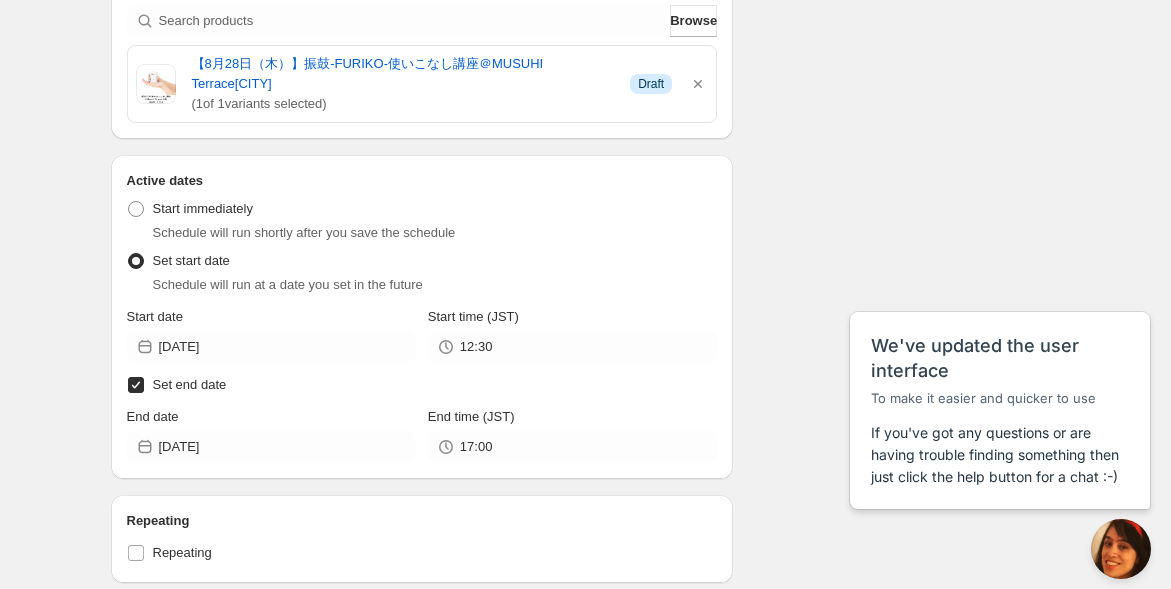type on "17:00" 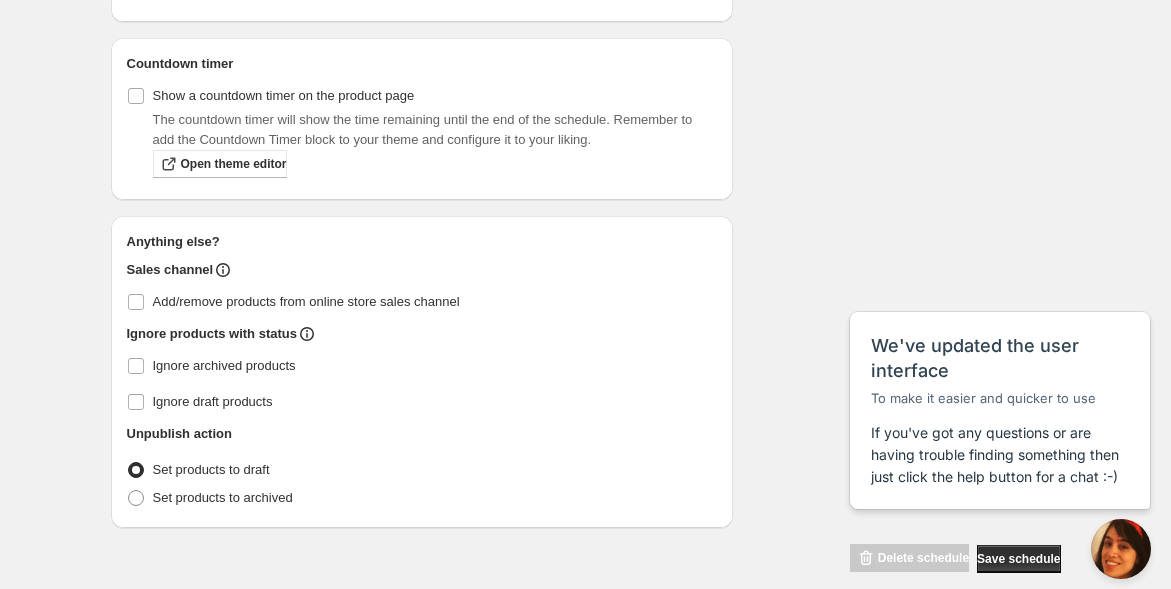 scroll, scrollTop: 1220, scrollLeft: 0, axis: vertical 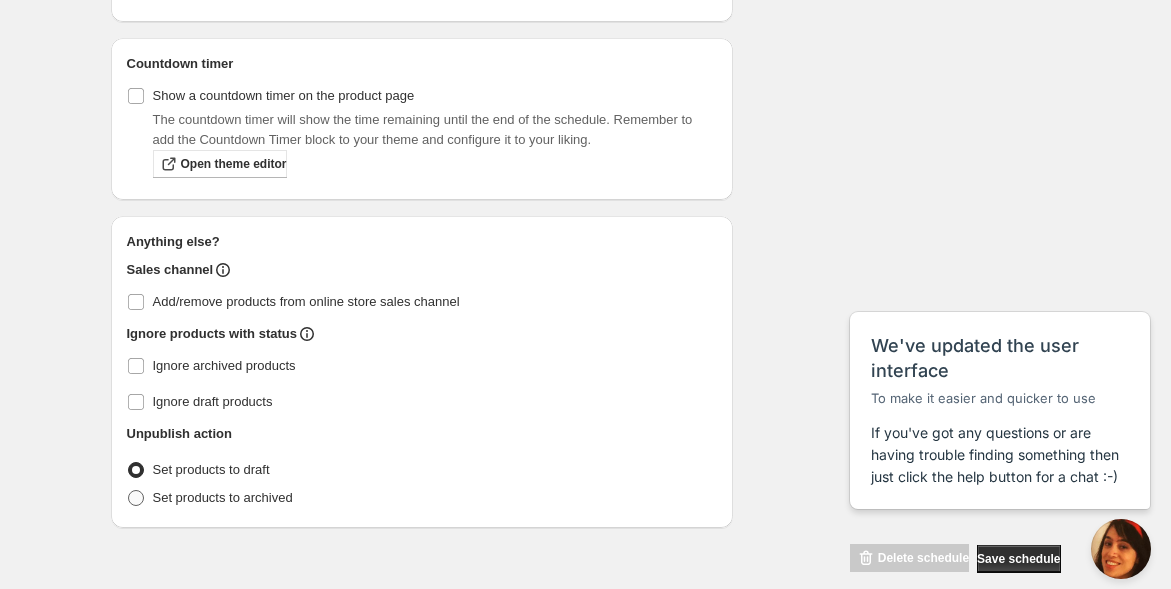 click at bounding box center (136, 498) 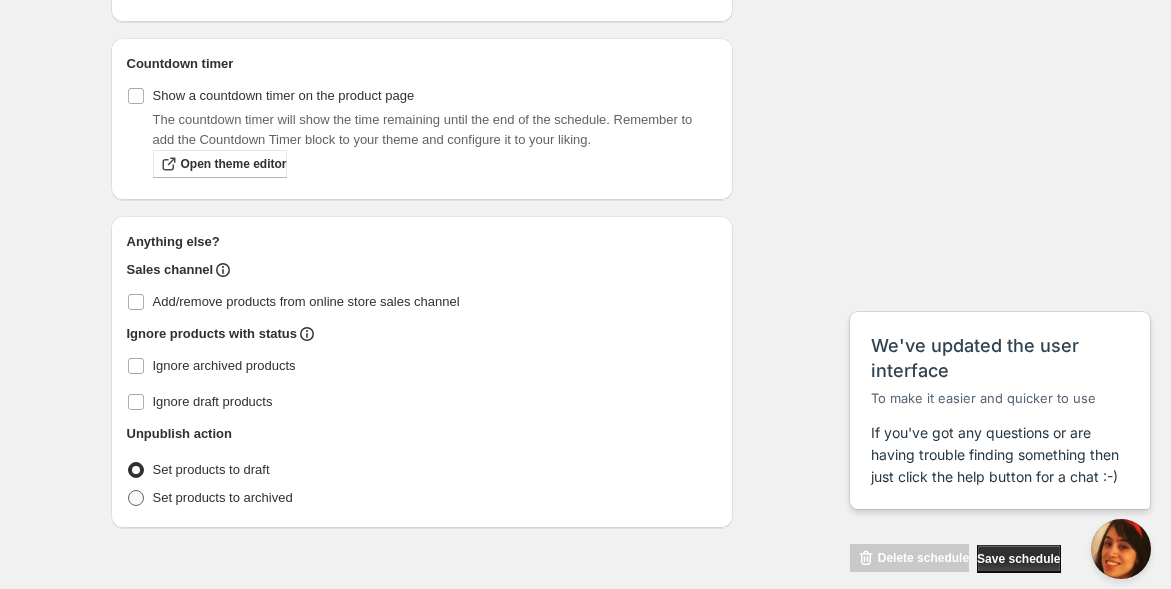 radio on "true" 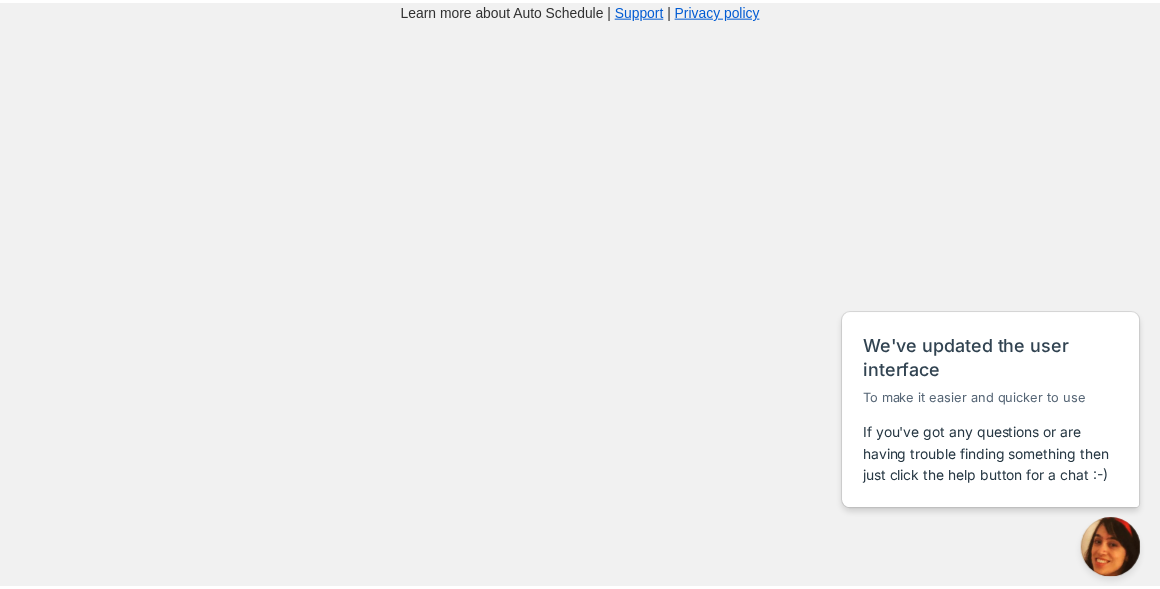 scroll, scrollTop: 0, scrollLeft: 0, axis: both 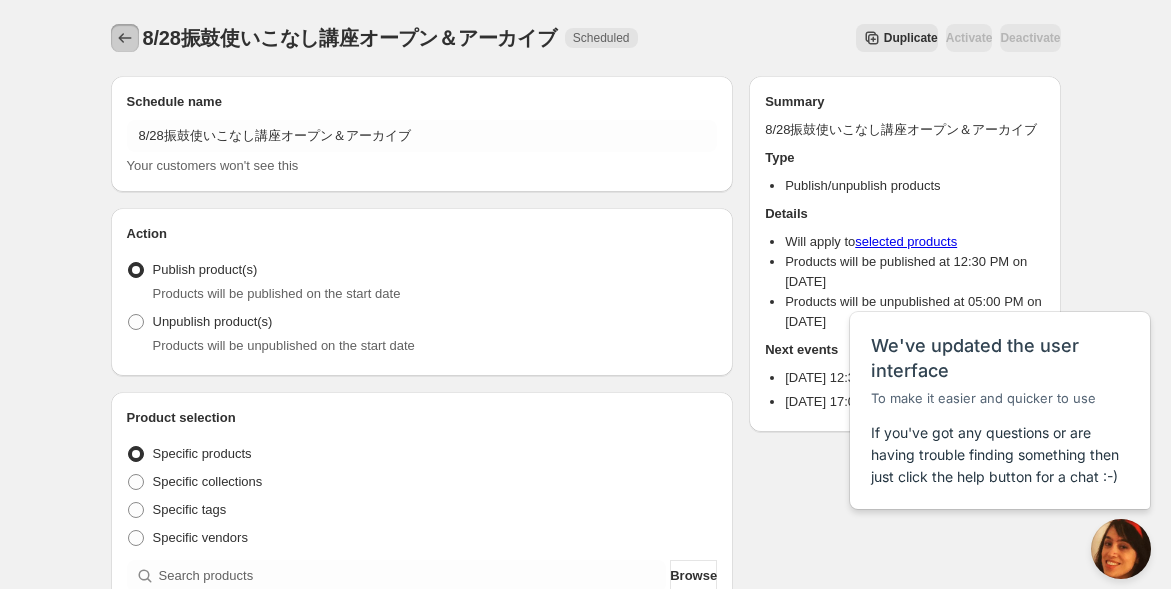 click 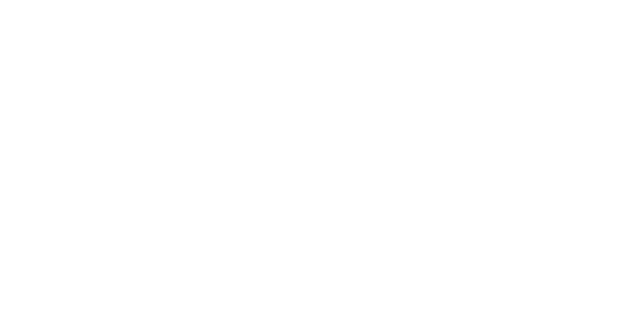 scroll, scrollTop: 0, scrollLeft: 0, axis: both 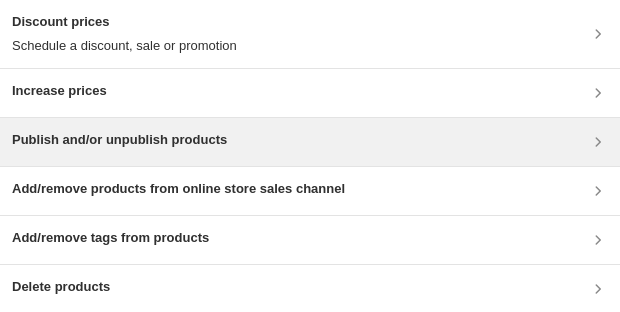 click on "Publish and/or unpublish products" at bounding box center [119, 140] 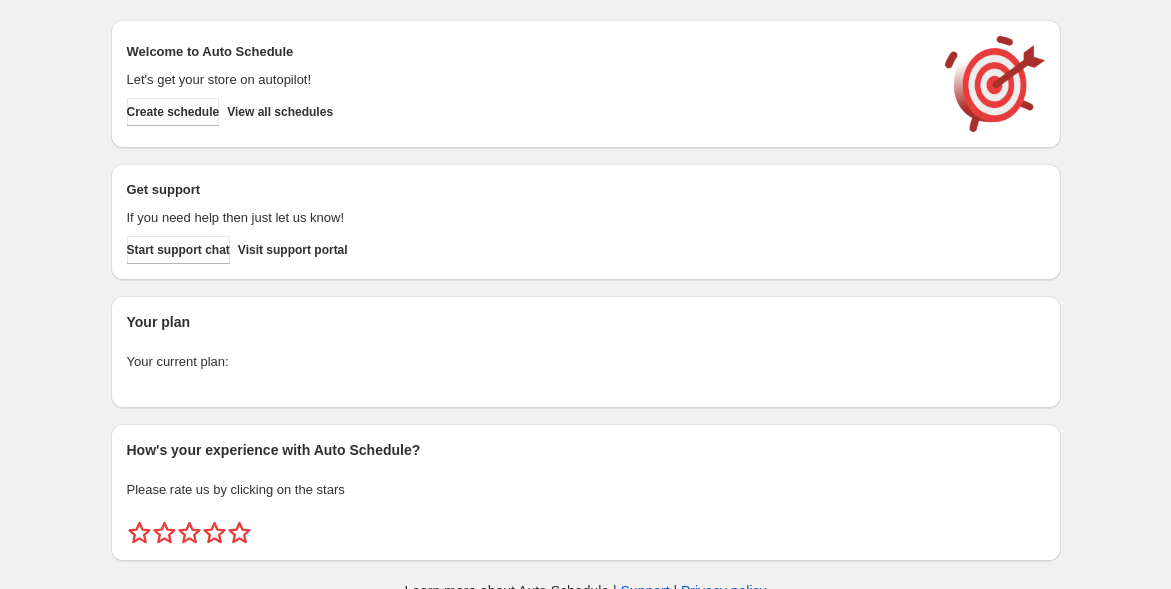 scroll, scrollTop: 0, scrollLeft: 0, axis: both 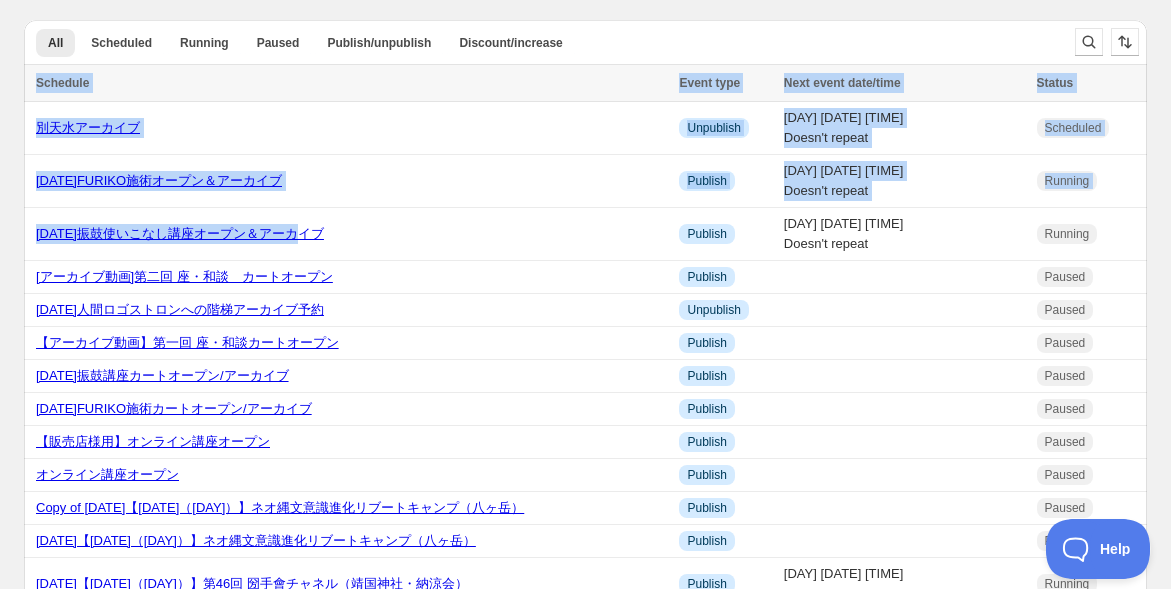 drag, startPoint x: 317, startPoint y: 230, endPoint x: 22, endPoint y: 235, distance: 295.04236 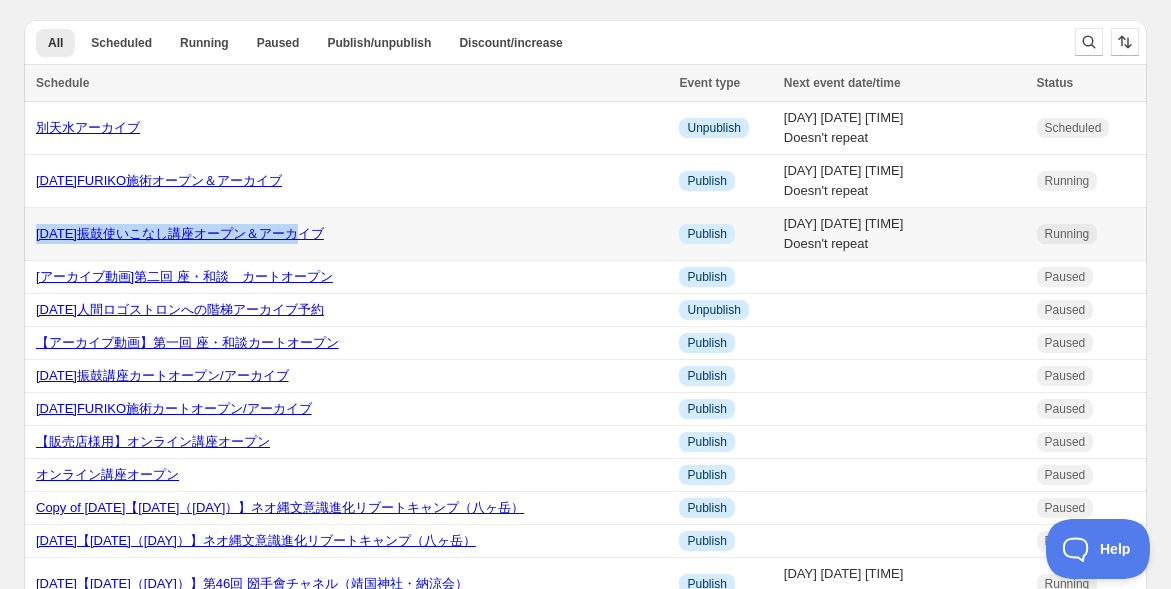 drag, startPoint x: 309, startPoint y: 229, endPoint x: 31, endPoint y: 233, distance: 278.02878 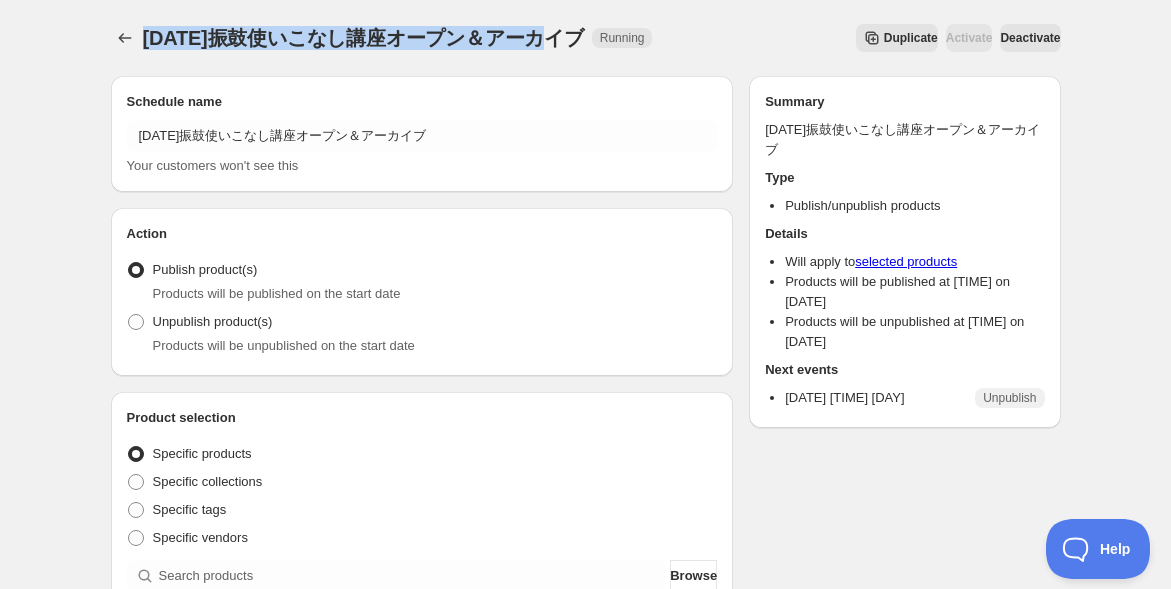 drag, startPoint x: 554, startPoint y: 36, endPoint x: 138, endPoint y: 42, distance: 416.04327 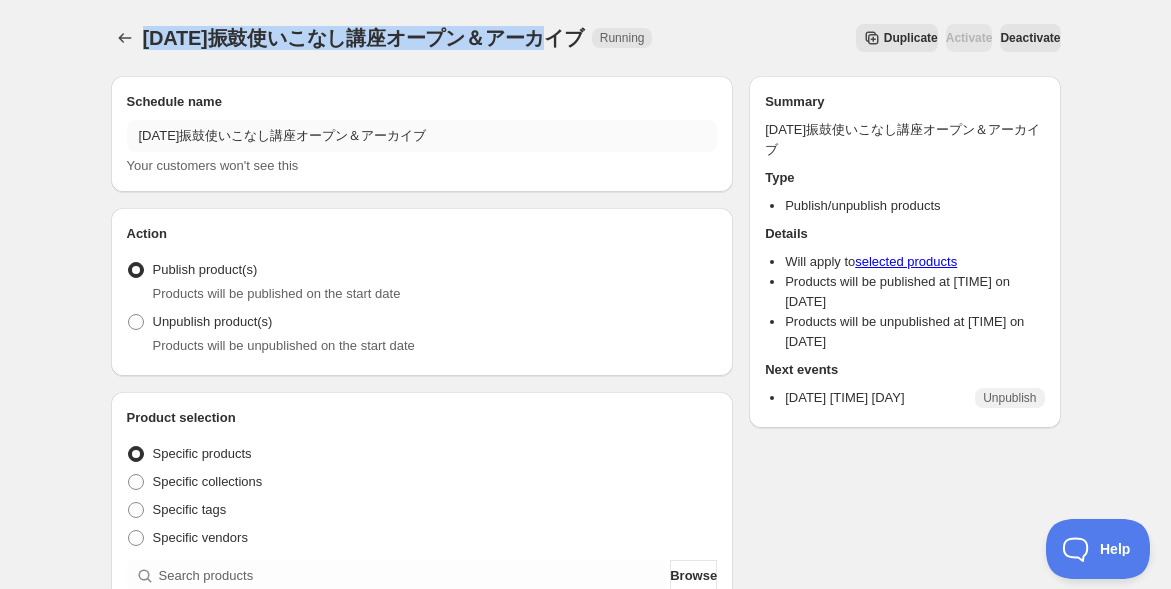 copy on "[DATE]振鼓使いこなし講座オープン＆アーカイブ" 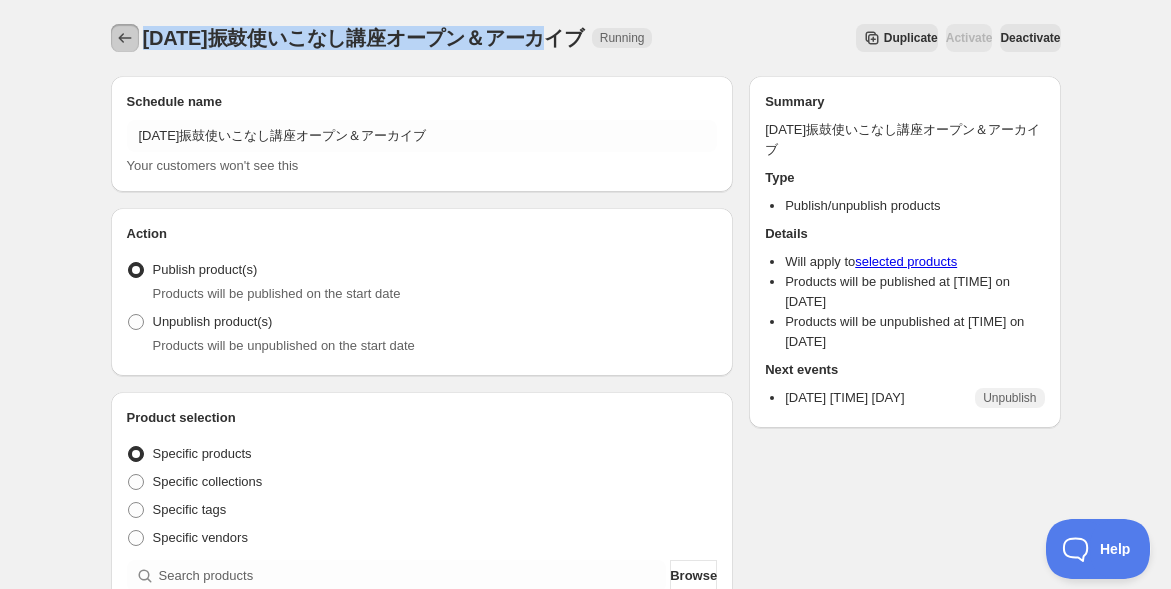 click 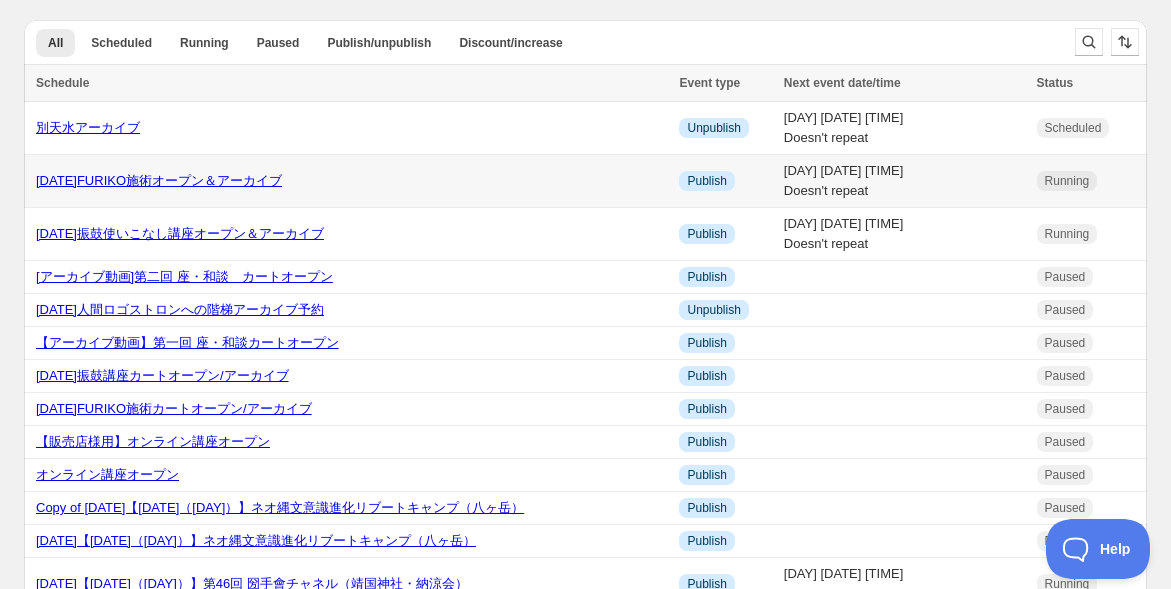 click on "[DATE]FURIKO施術オープン＆アーカイブ" at bounding box center (159, 180) 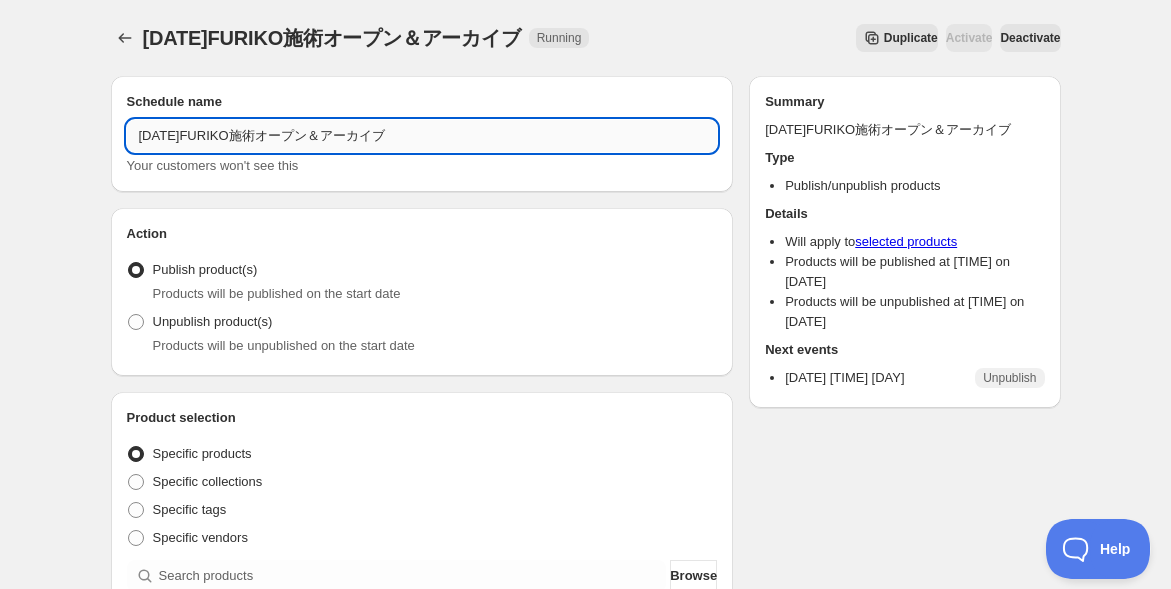 click on "[DATE]FURIKO施術オープン＆アーカイブ" at bounding box center (422, 136) 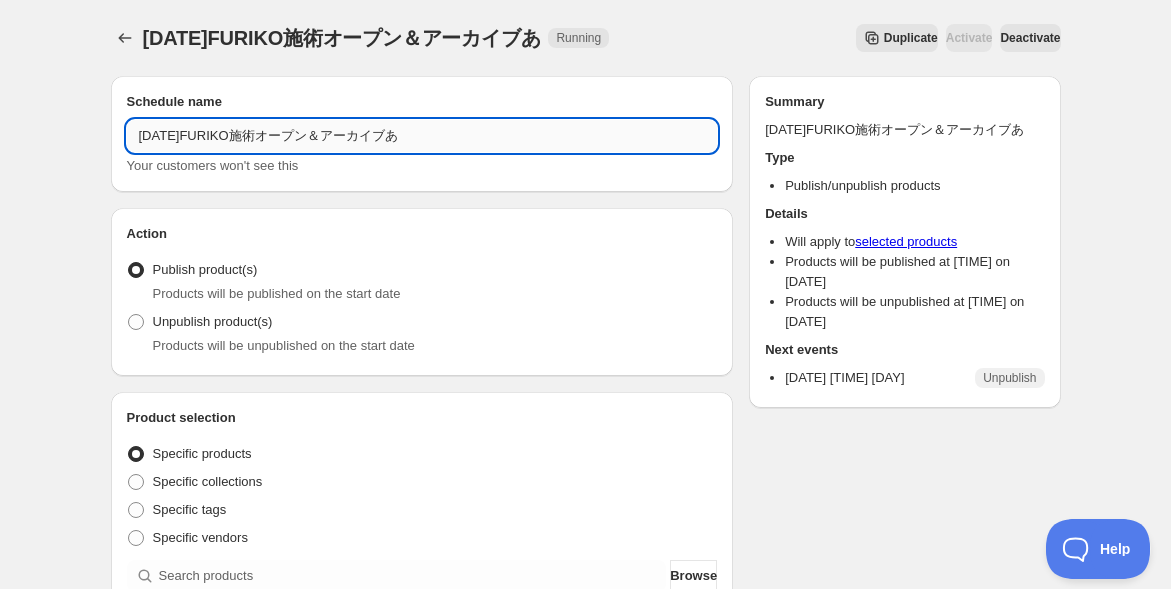 type on "[DATE]FURIKO施術オープン＆アーカイブ" 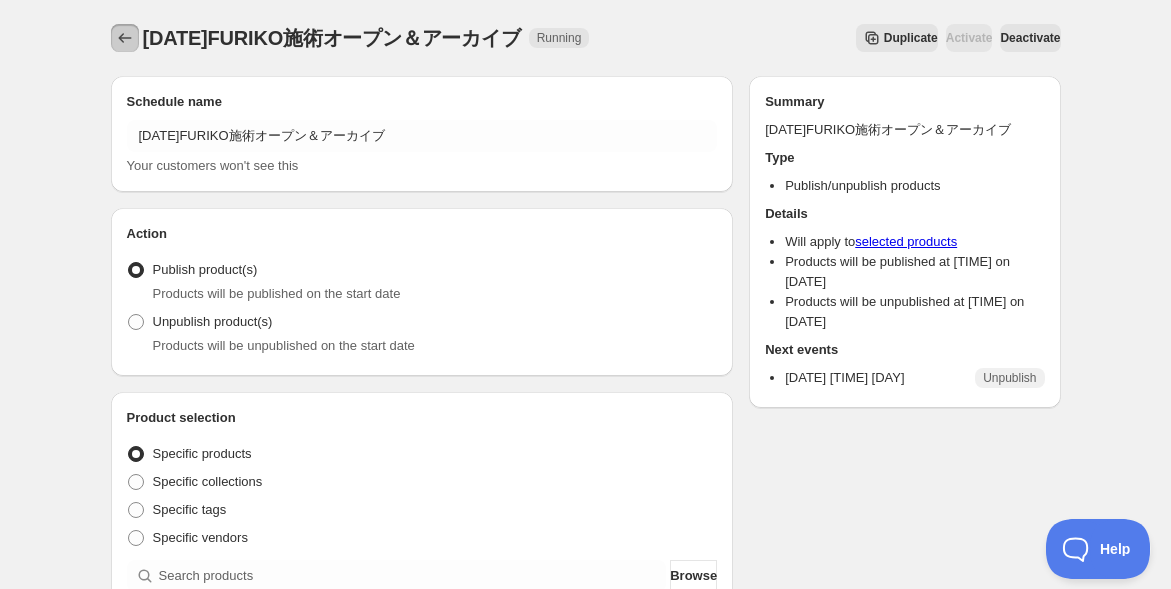 click 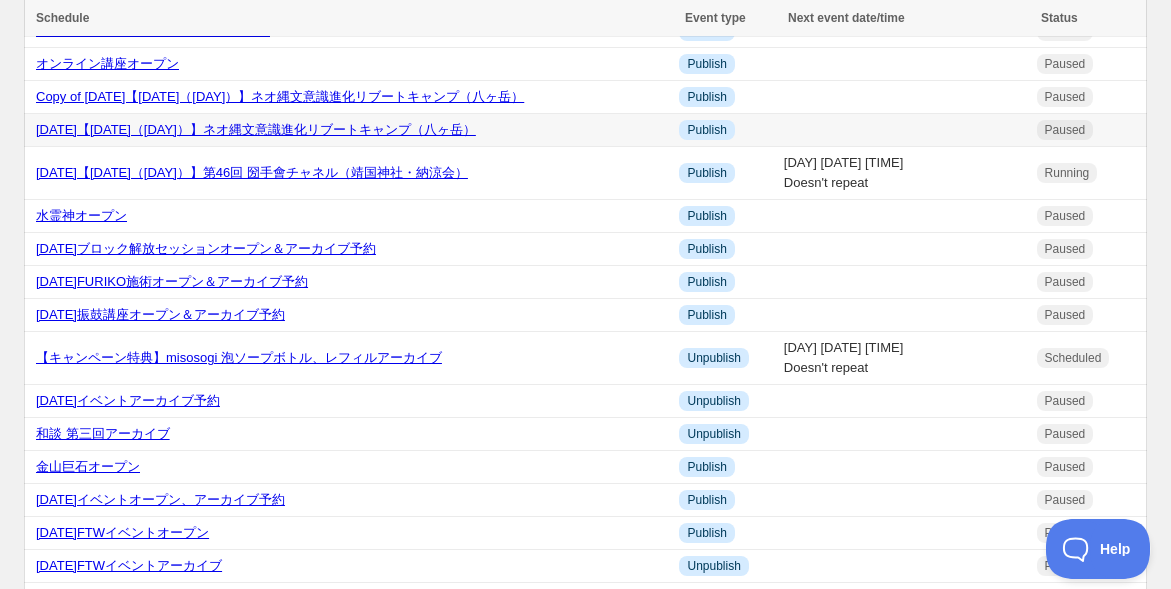 scroll, scrollTop: 444, scrollLeft: 0, axis: vertical 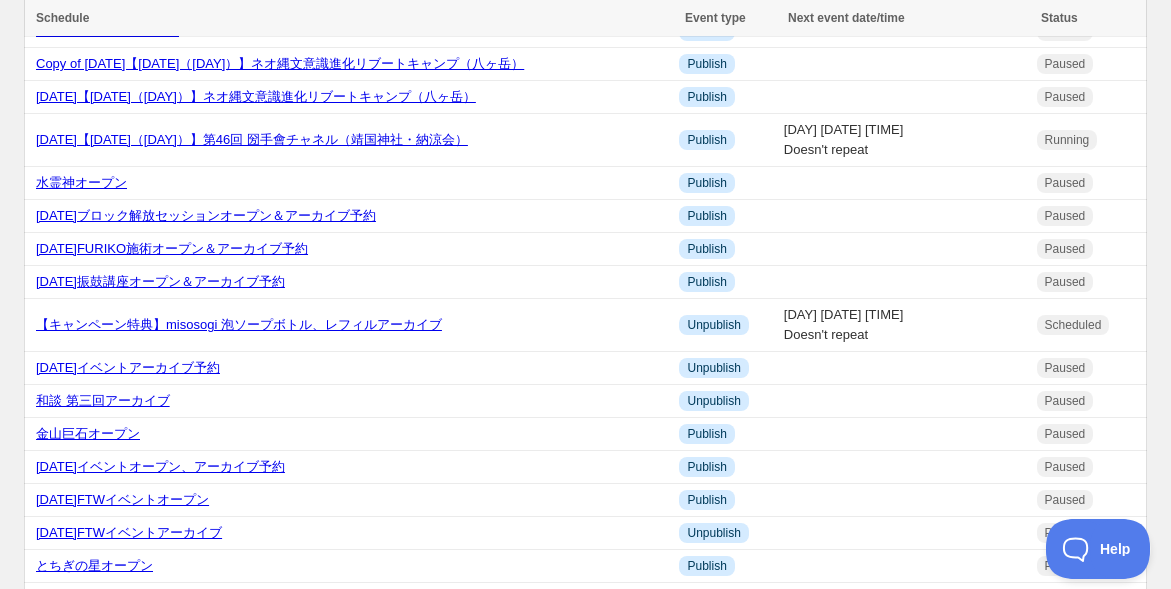 click on "Schedule" at bounding box center (354, 18) 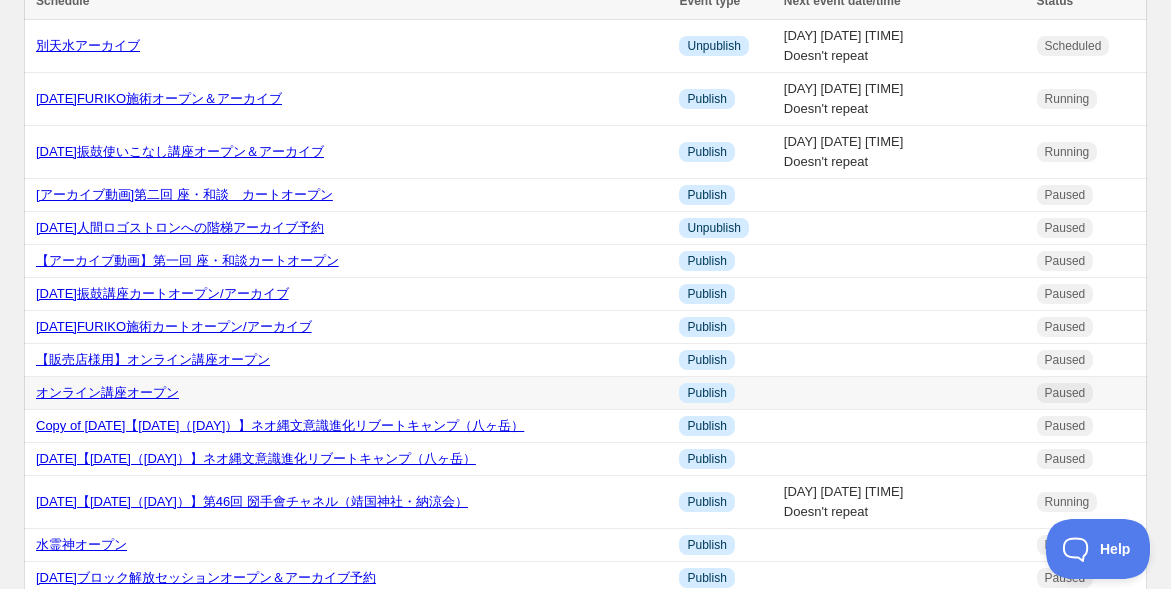 scroll, scrollTop: 0, scrollLeft: 0, axis: both 